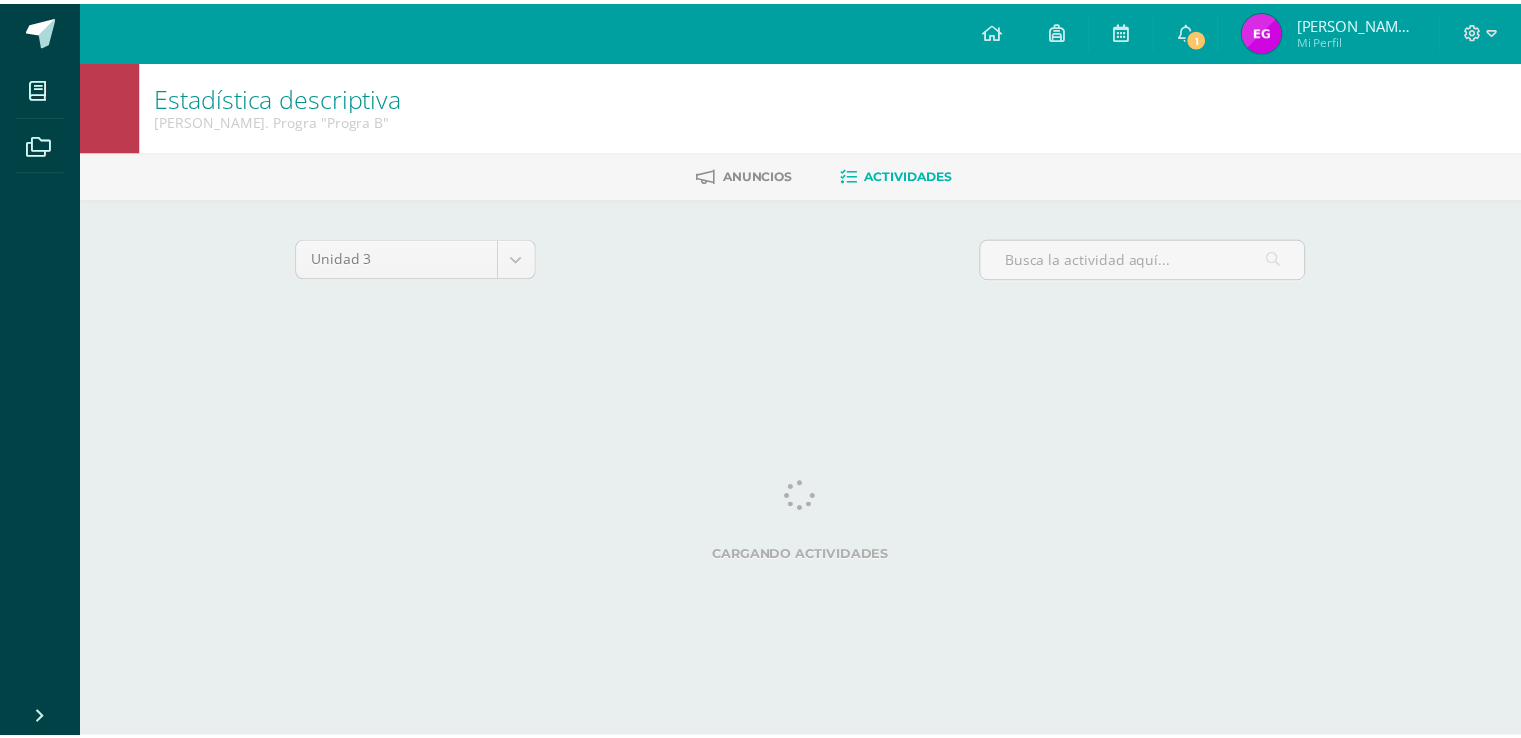 scroll, scrollTop: 0, scrollLeft: 0, axis: both 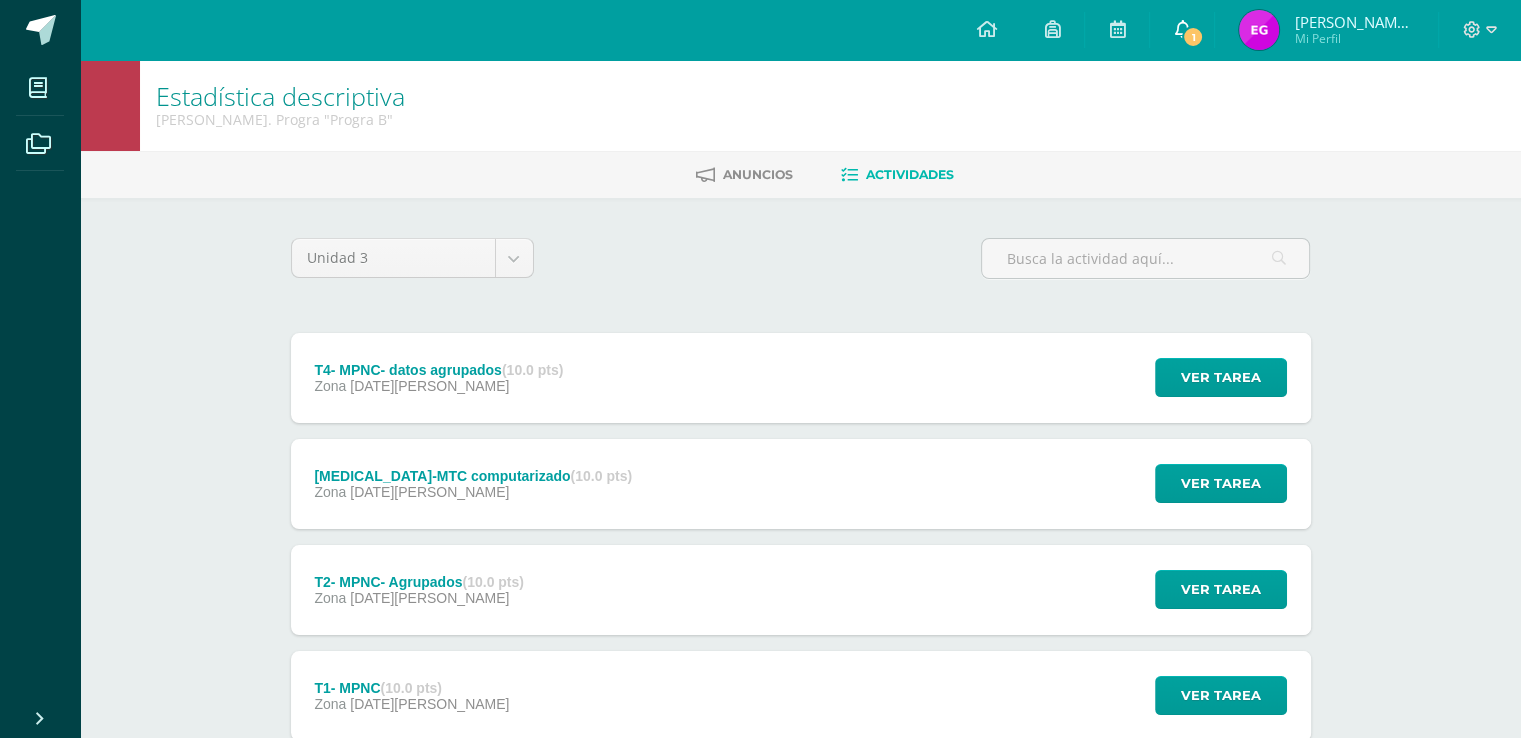 click on "1" at bounding box center [1193, 37] 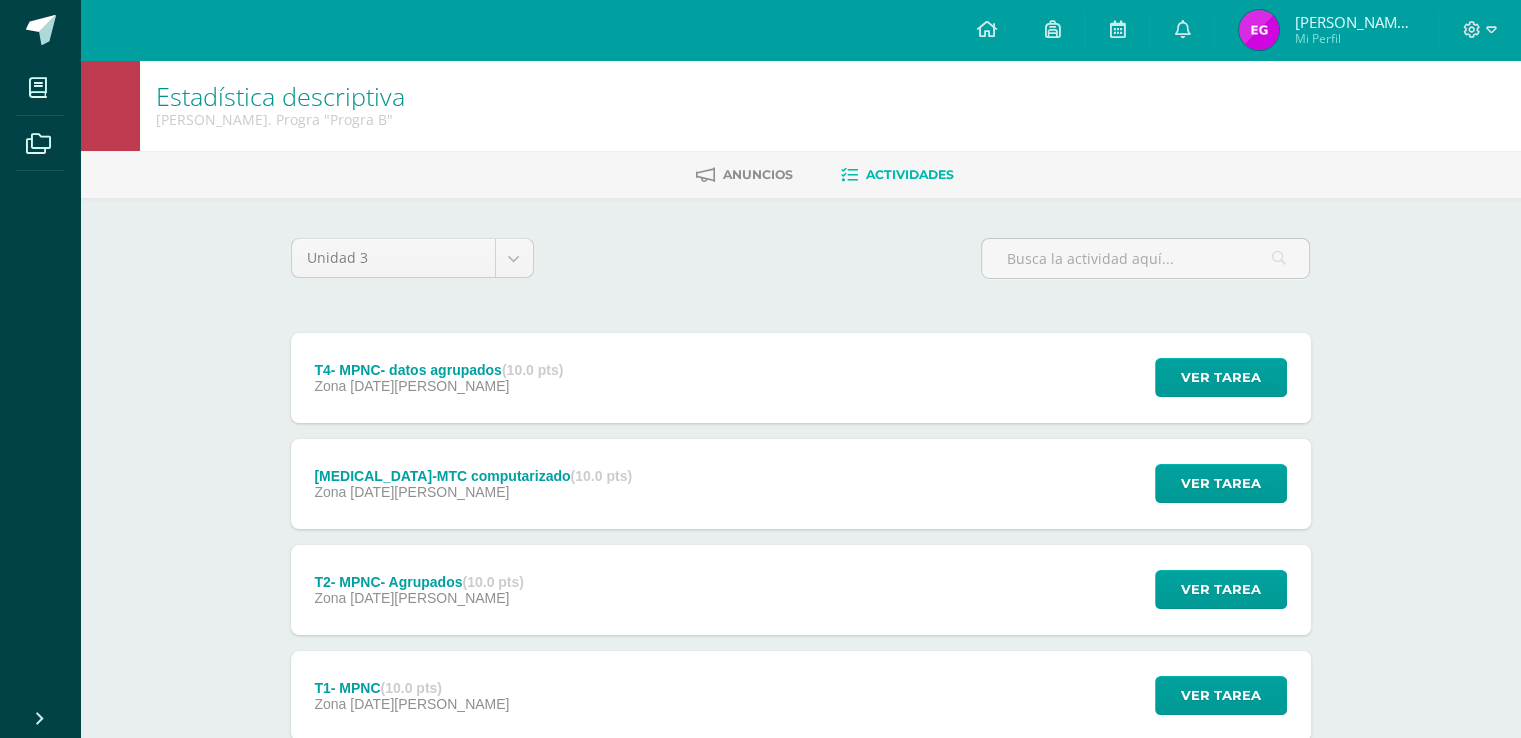 click on "T3-MTC computarizado  (10.0 pts)
Zona
09 de Julio" at bounding box center [473, 484] 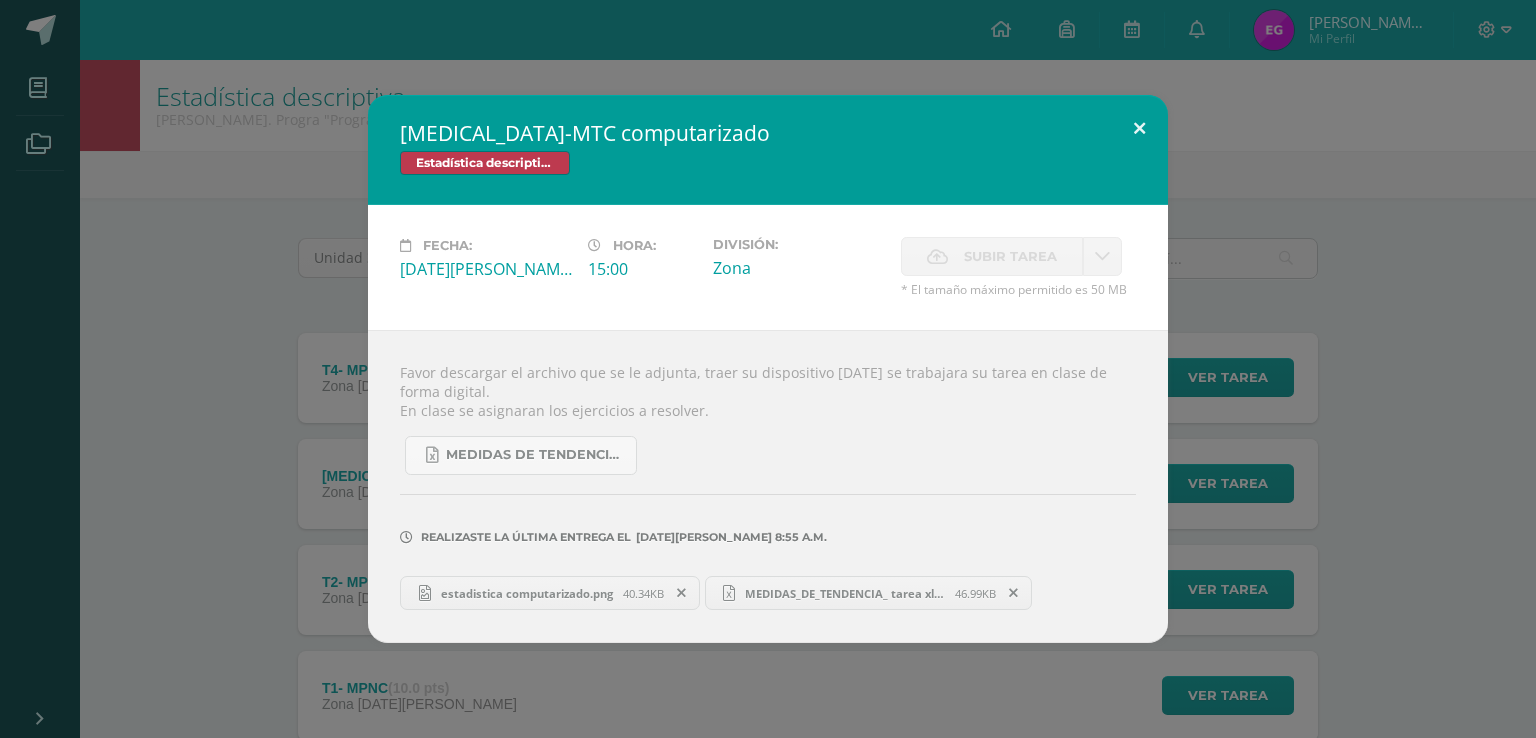 click at bounding box center (1139, 129) 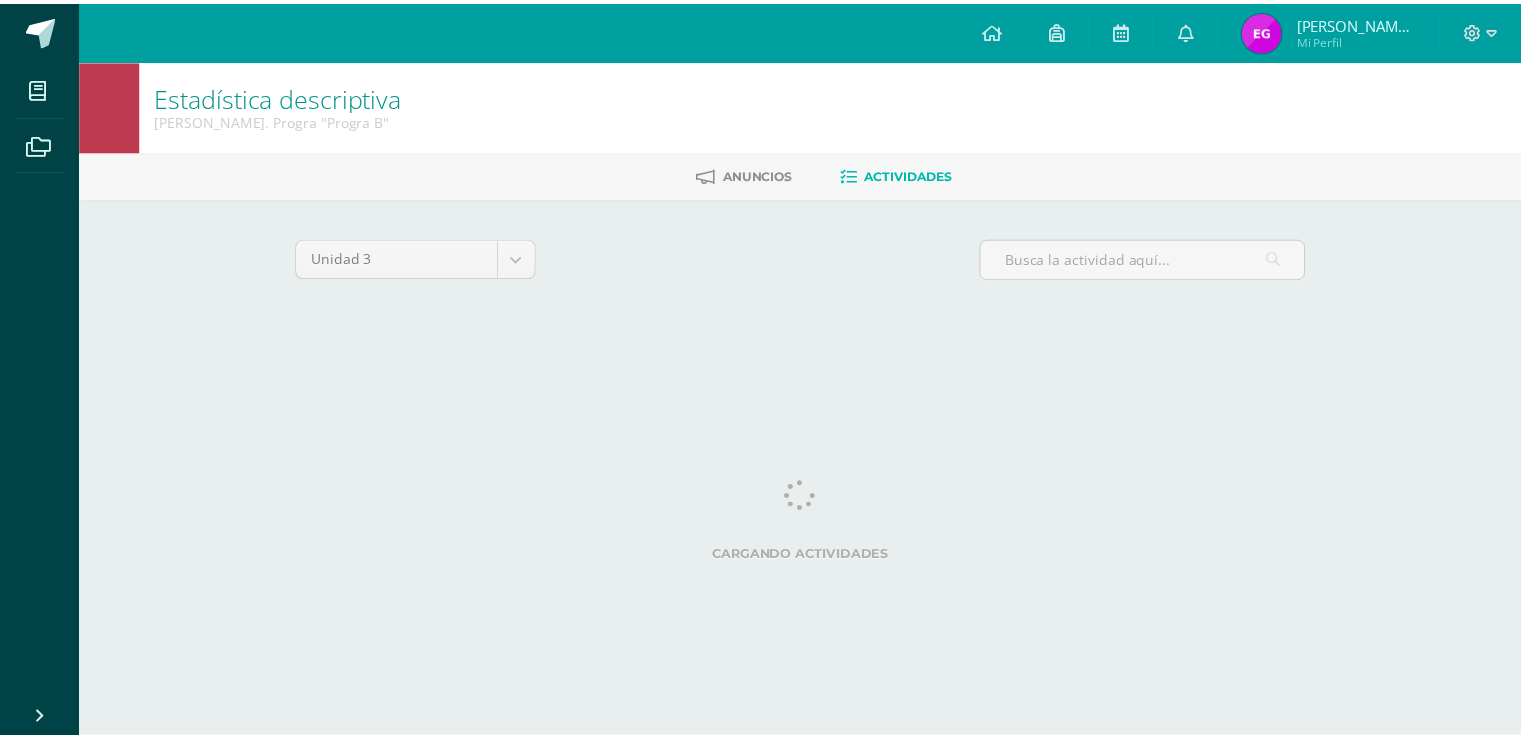 scroll, scrollTop: 0, scrollLeft: 0, axis: both 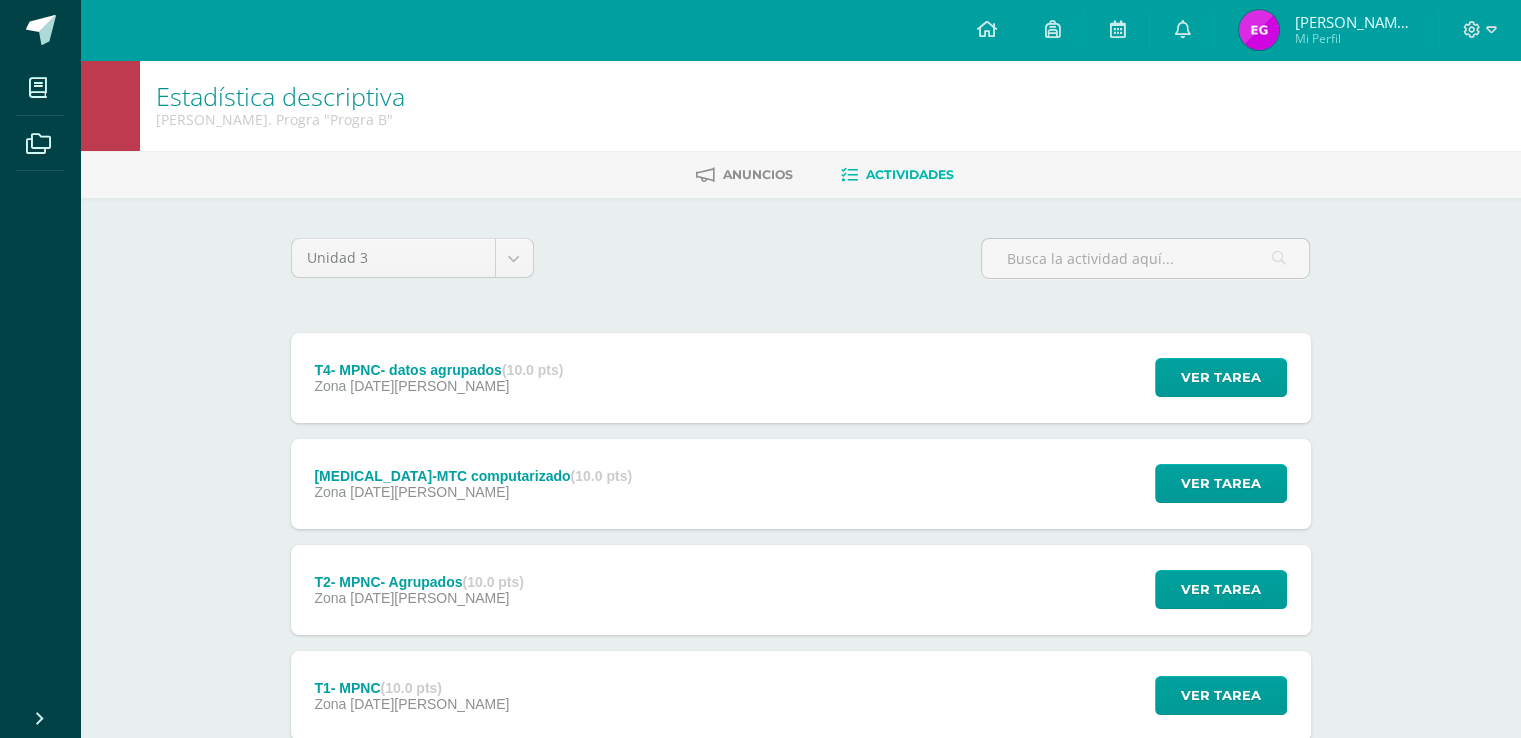 click on "Edgar Rodrigo de Jesús
Mi Perfil" at bounding box center [1326, 30] 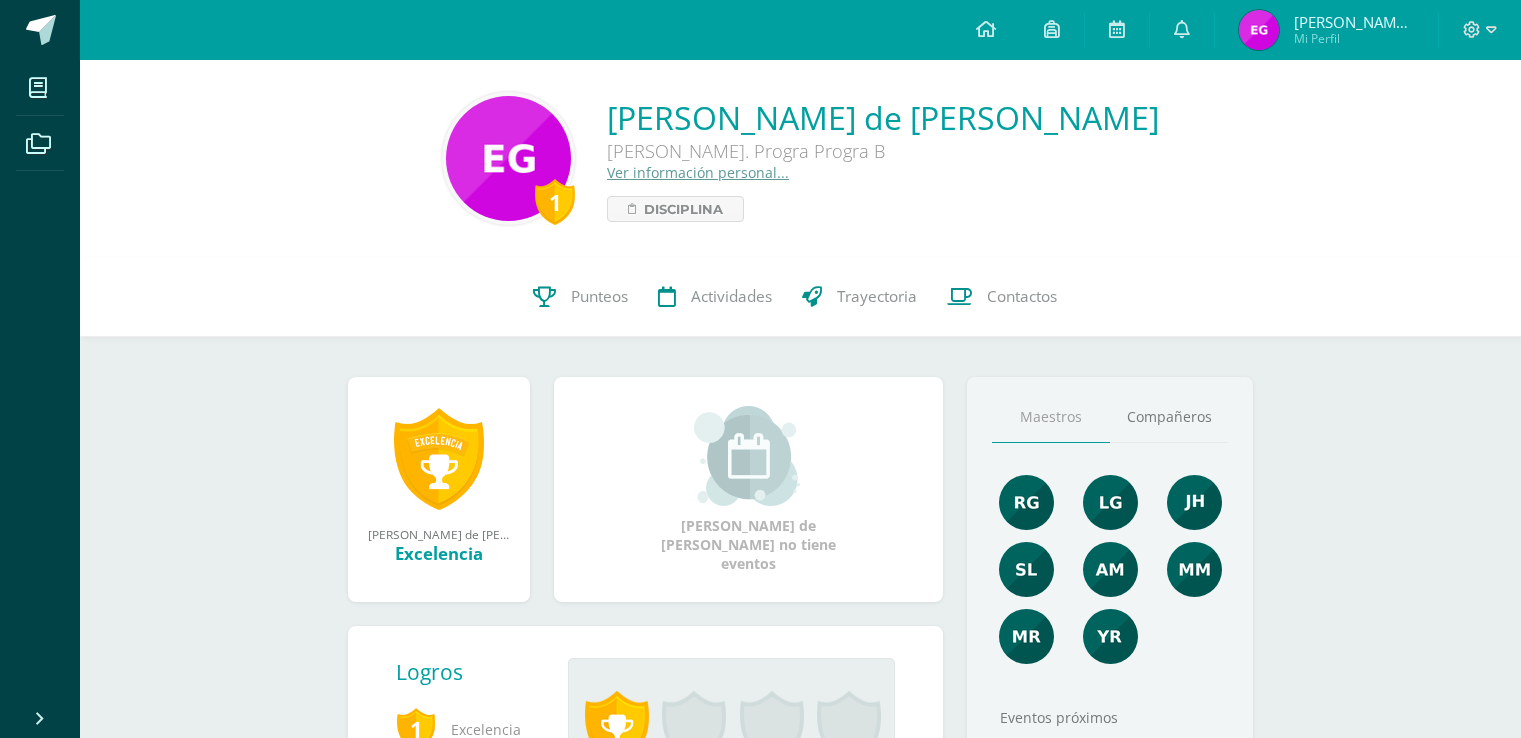 scroll, scrollTop: 0, scrollLeft: 0, axis: both 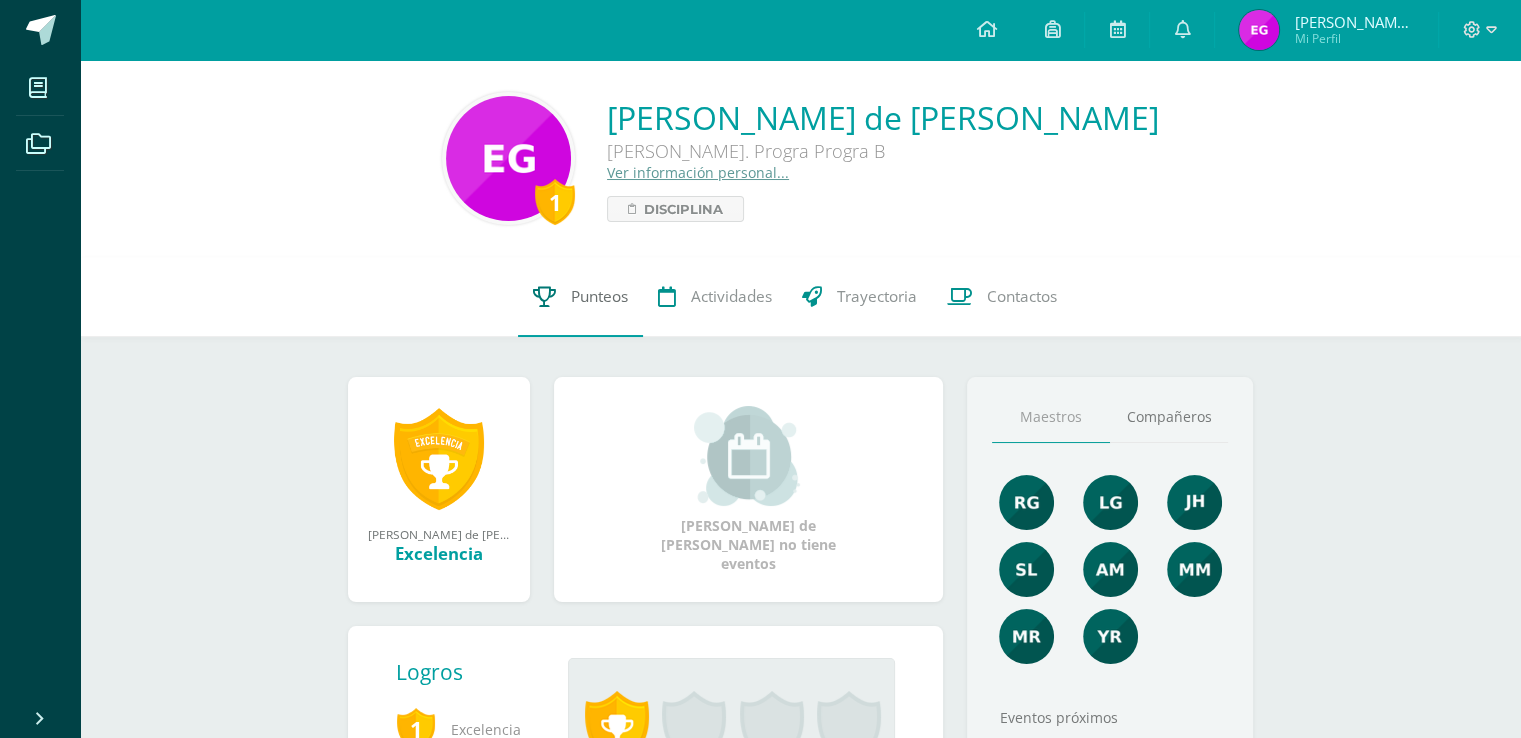 click on "Punteos" at bounding box center (580, 297) 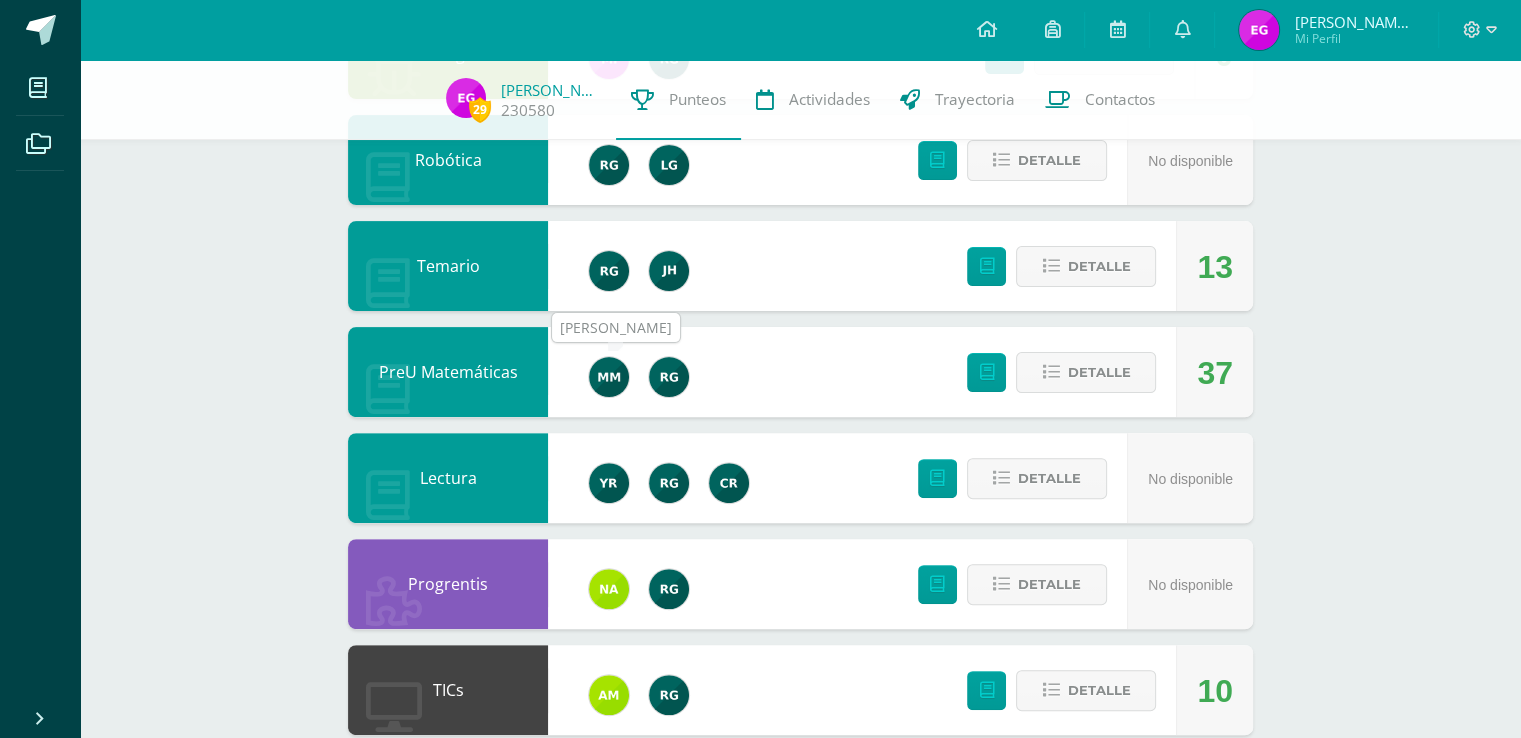 scroll, scrollTop: 580, scrollLeft: 0, axis: vertical 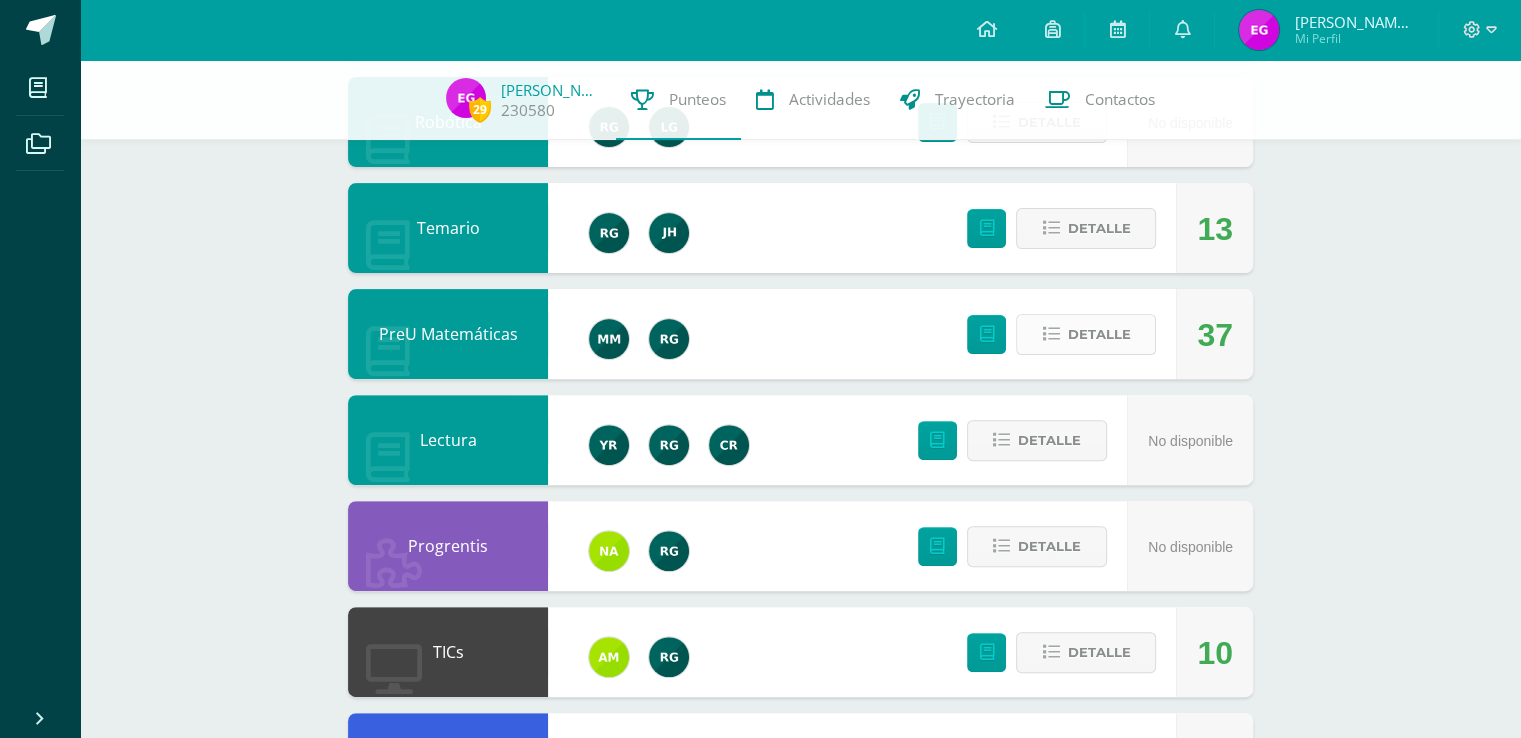 click at bounding box center [1050, 334] 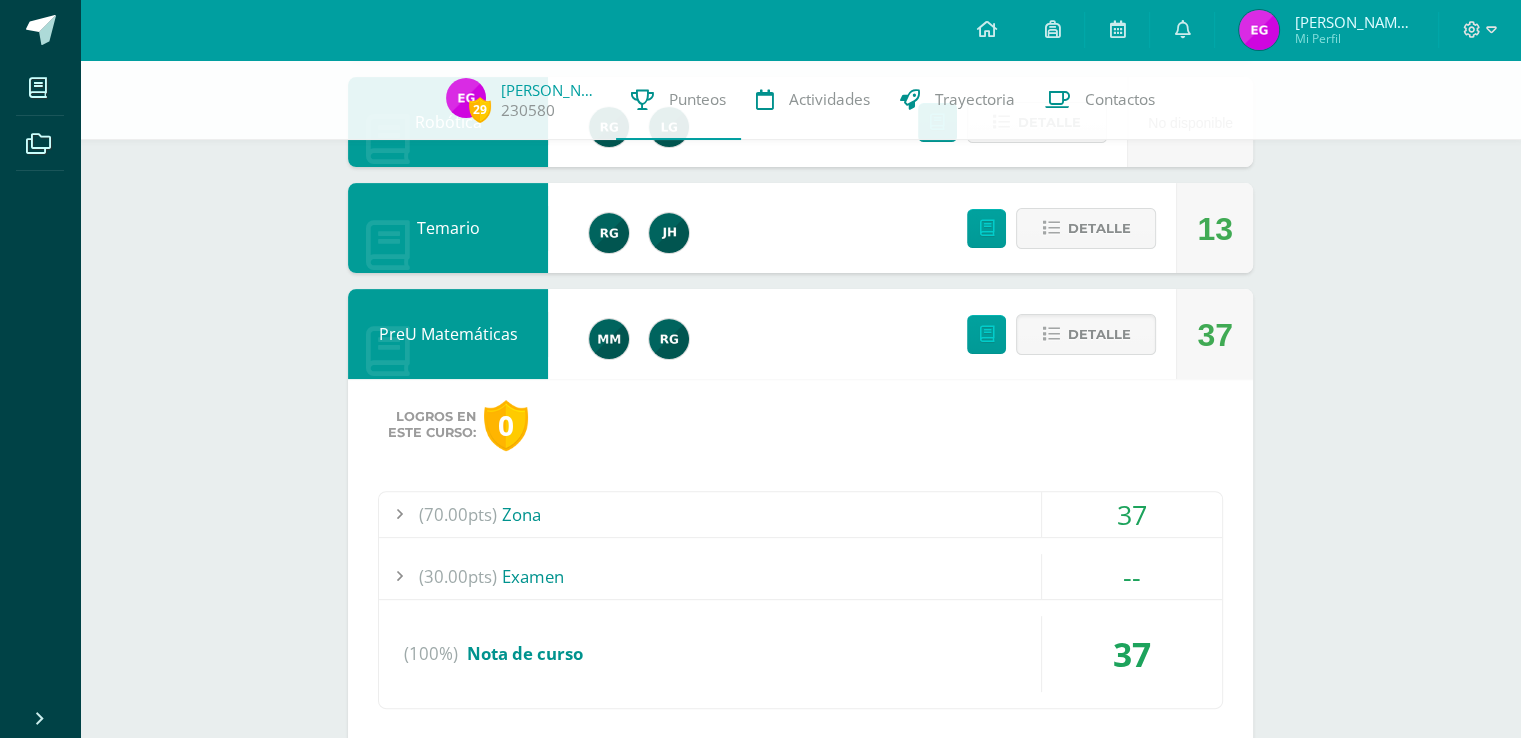 click on "(70.00pts)
Zona" at bounding box center (800, 514) 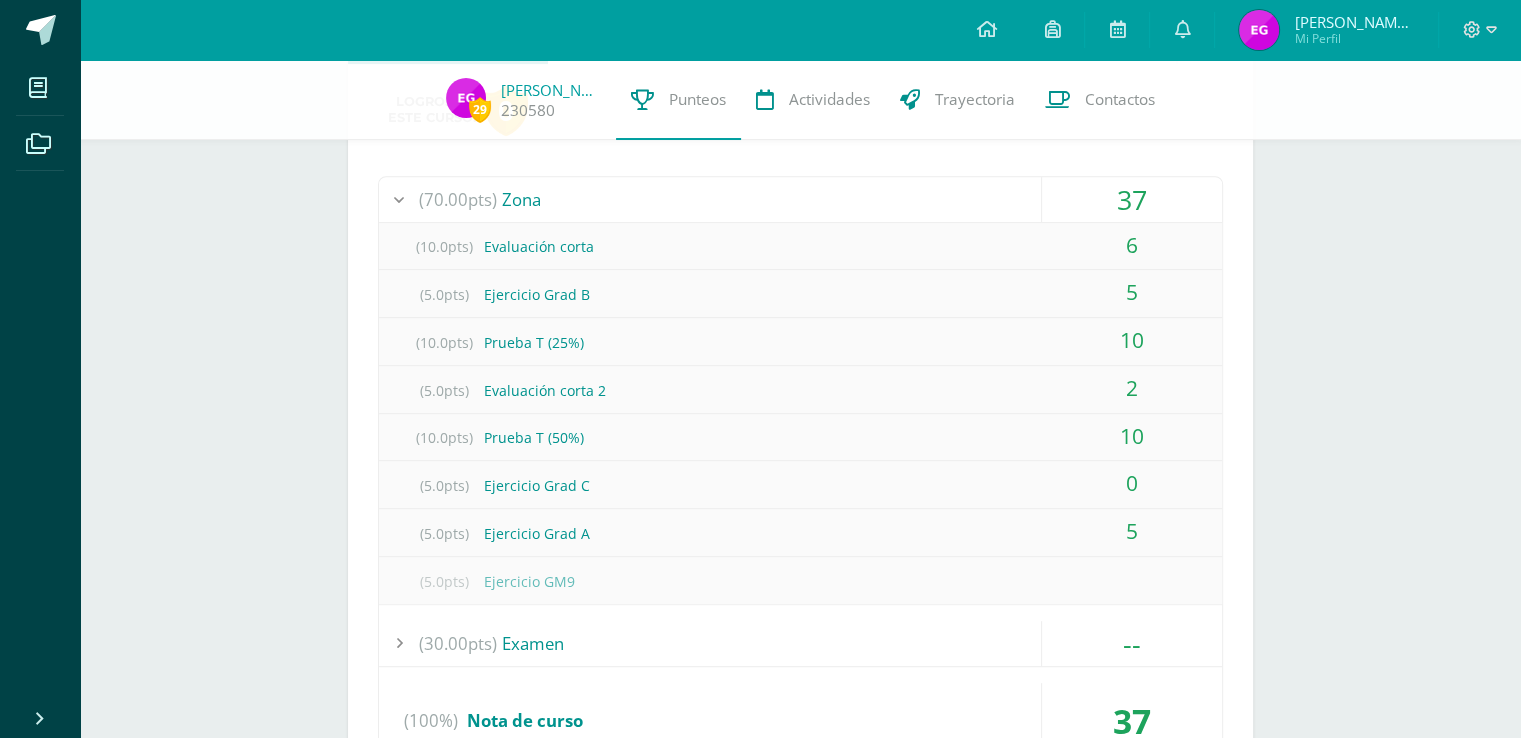 scroll, scrollTop: 896, scrollLeft: 0, axis: vertical 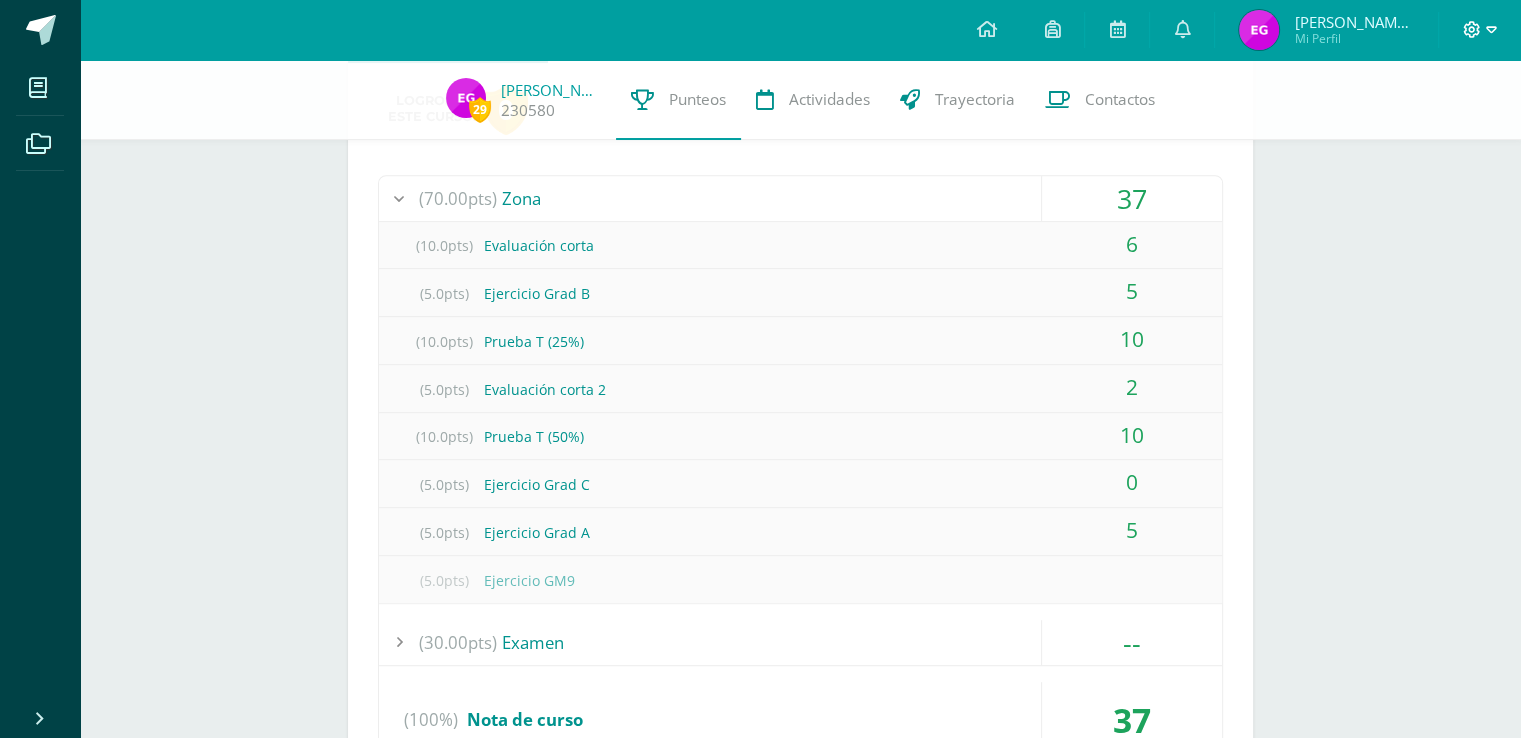 click 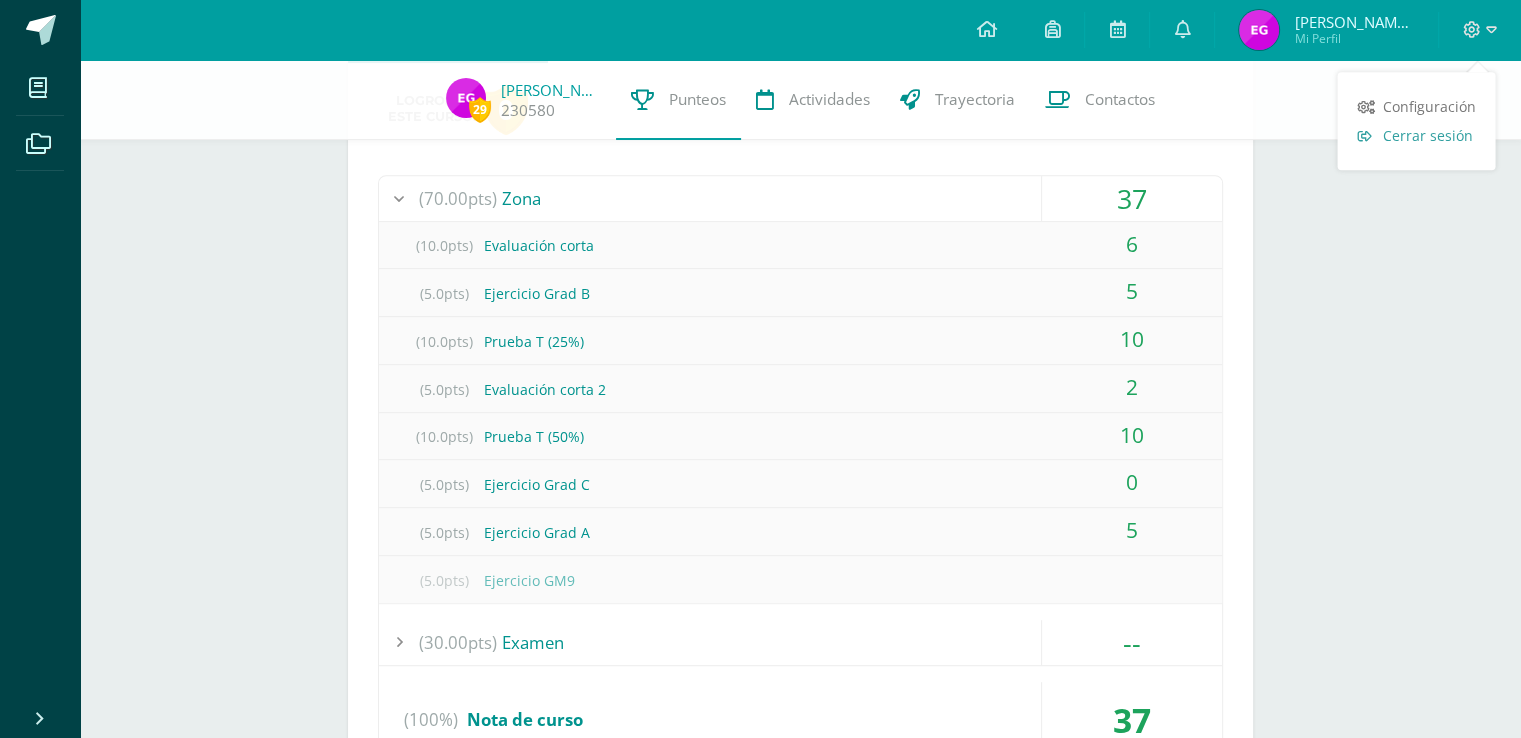 click on "Cerrar sesión" at bounding box center [1427, 135] 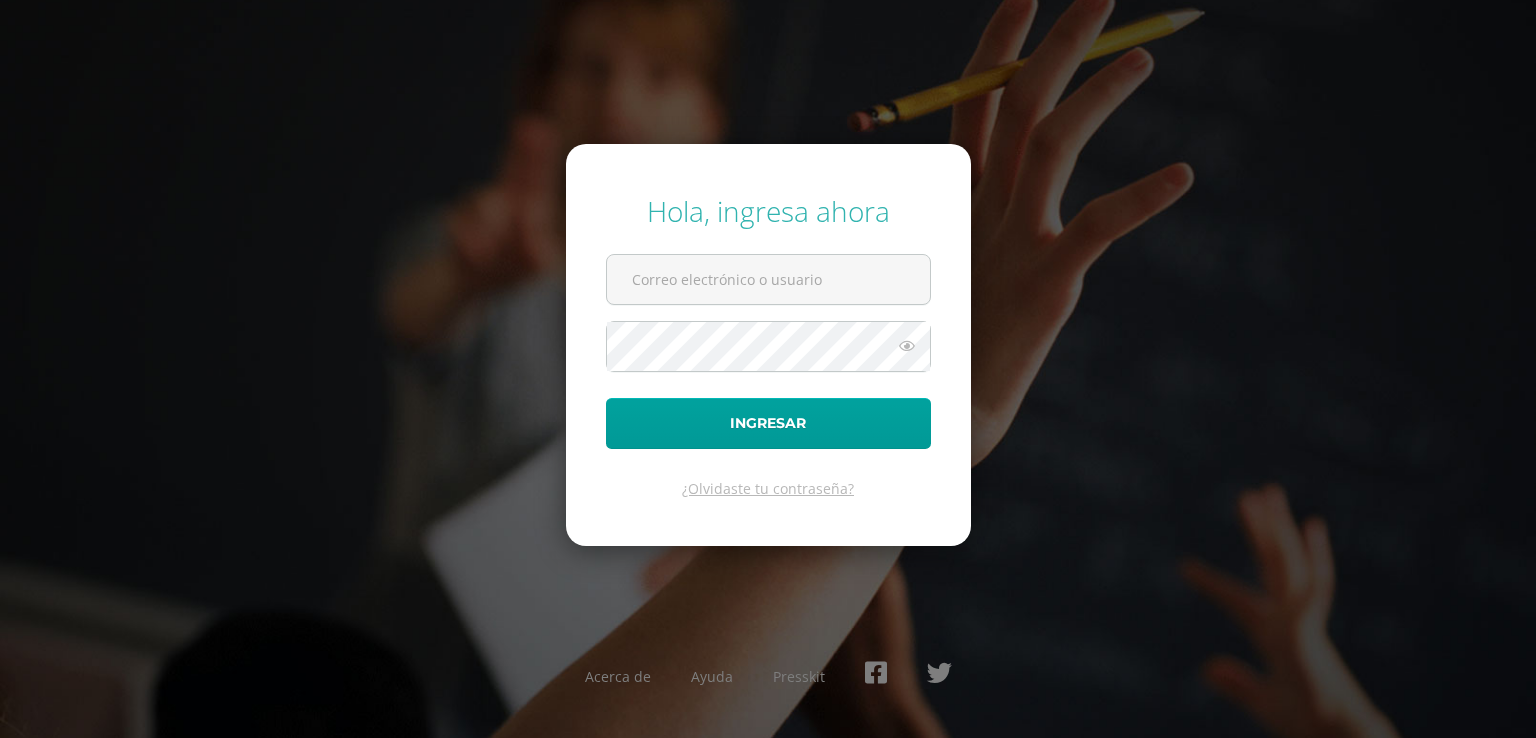 scroll, scrollTop: 0, scrollLeft: 0, axis: both 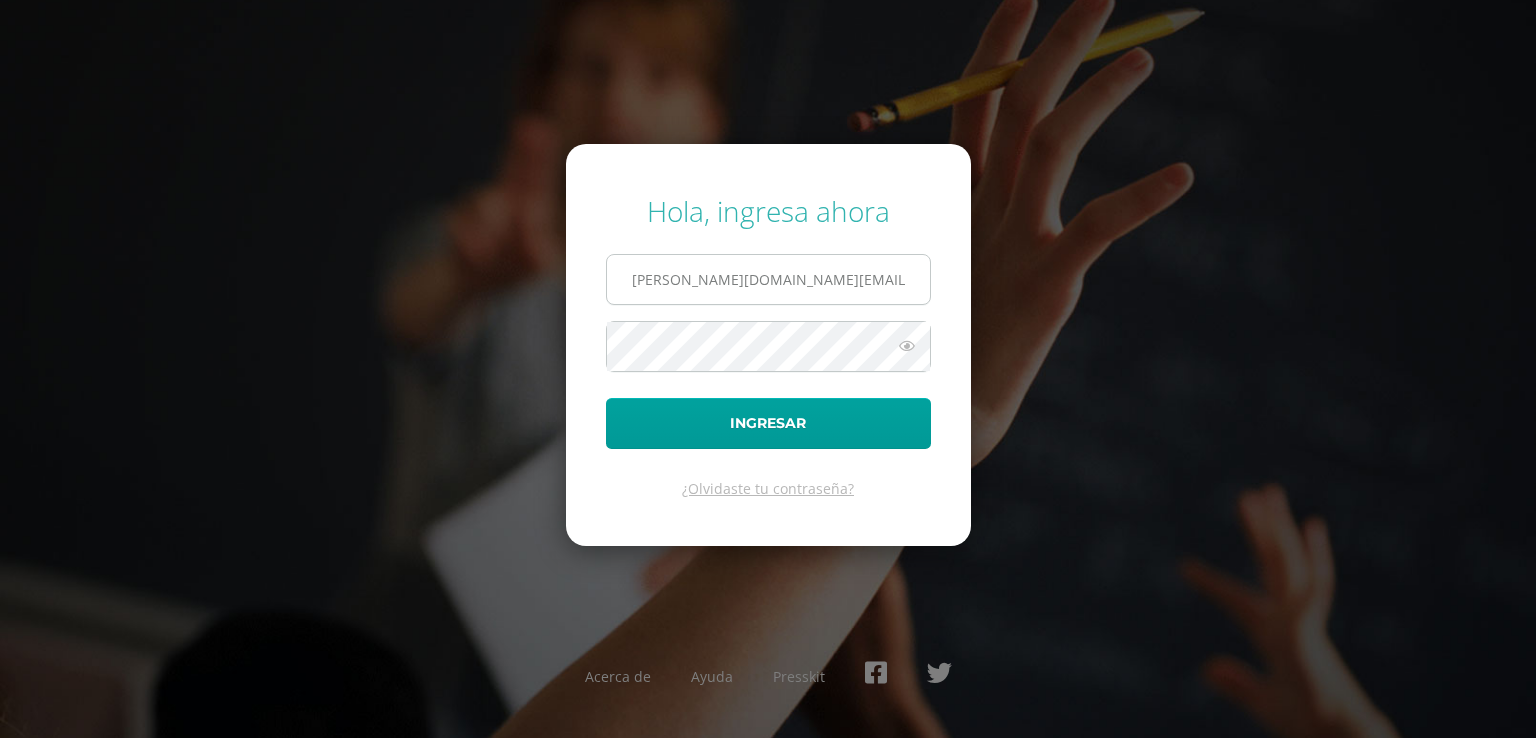 click on "guerra.er@continentalamericano.edu.gt" at bounding box center (768, 279) 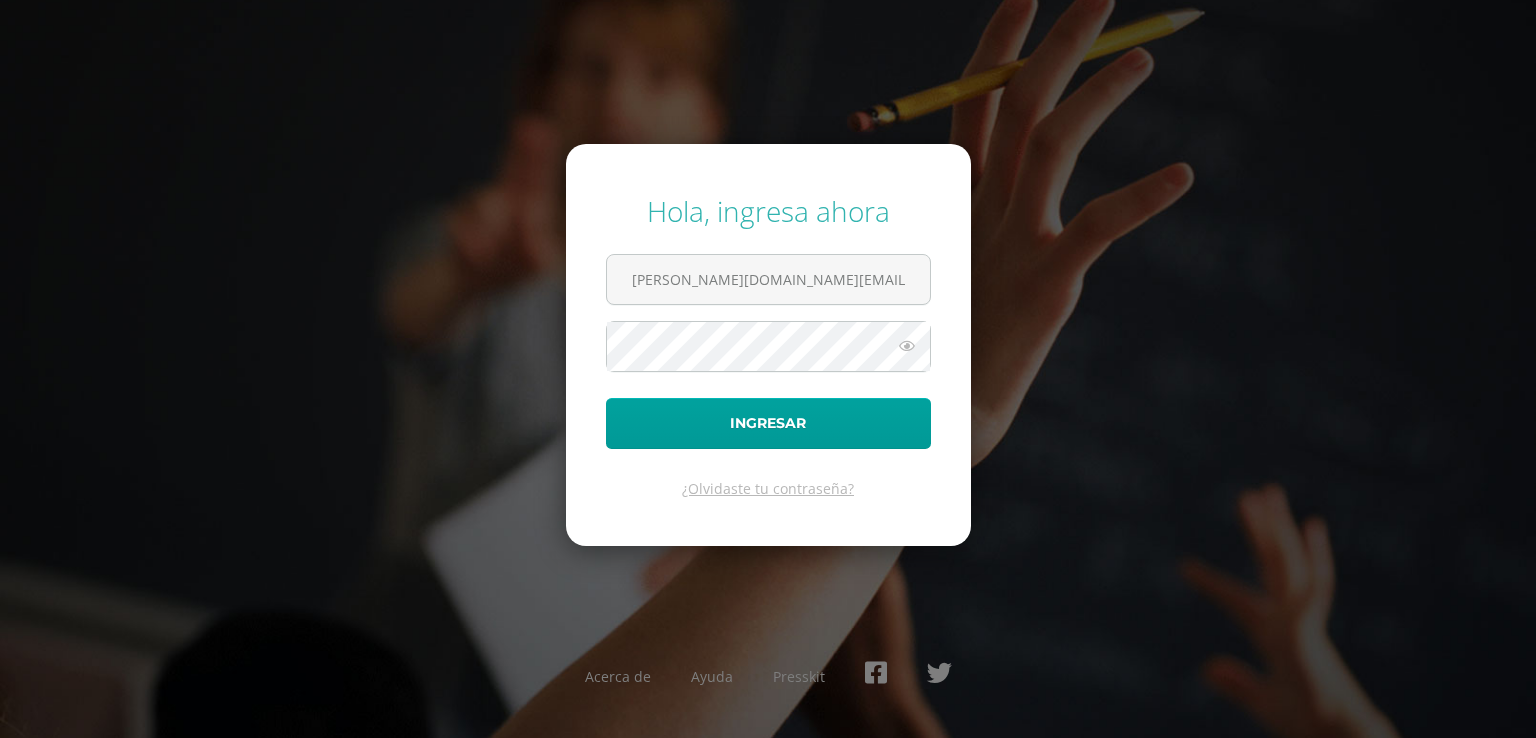 type on "depaz.sn@continentalamericano.edu.gt" 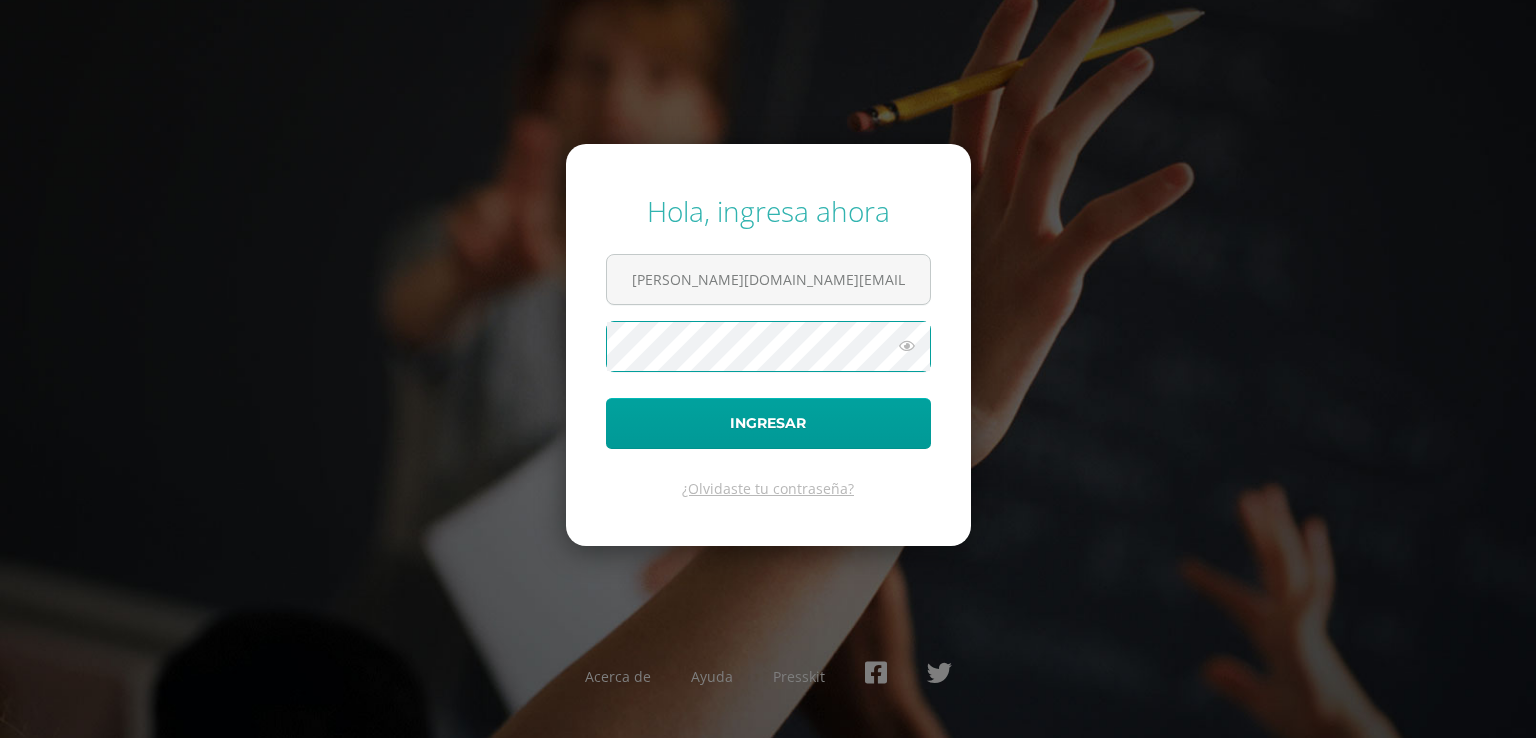 click on "Ingresar" at bounding box center [768, 423] 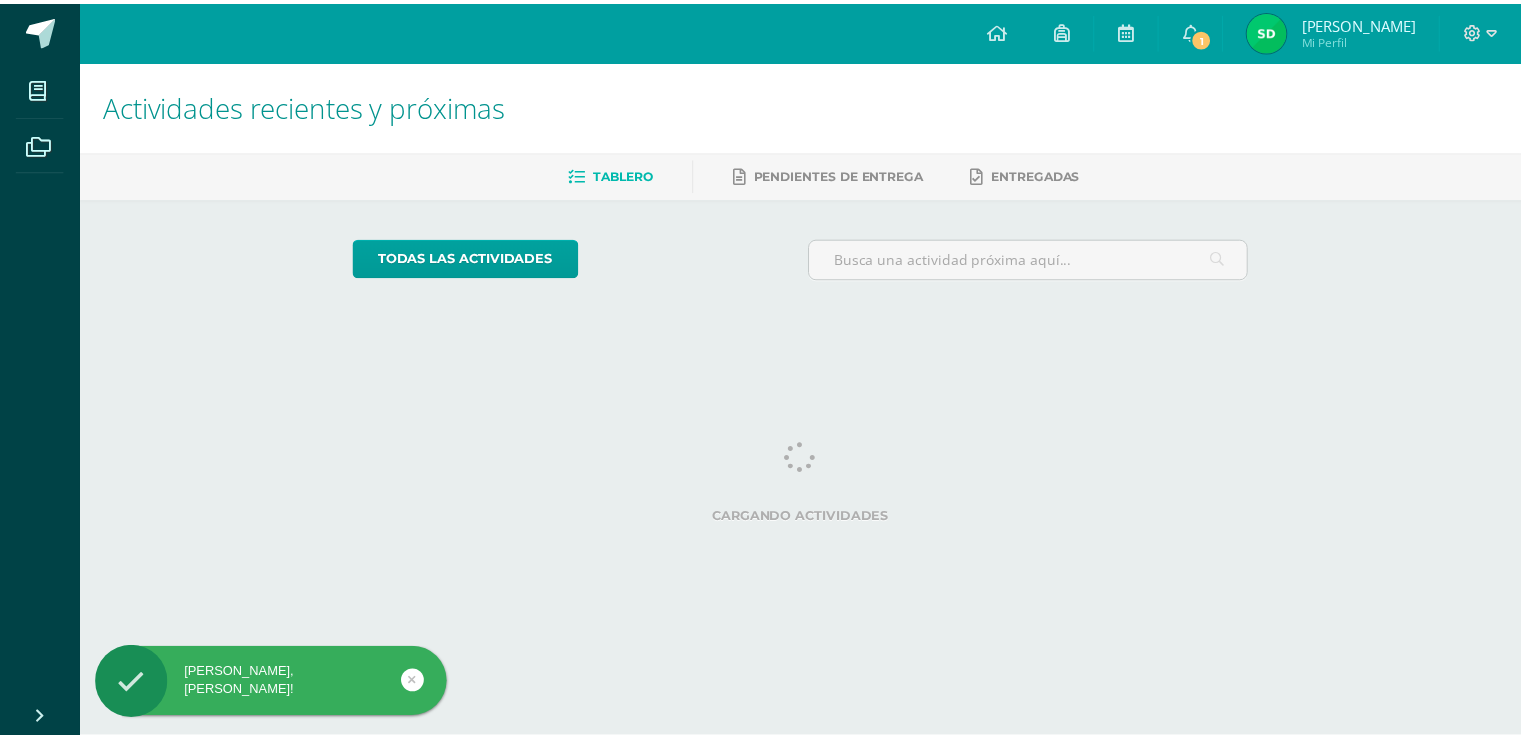 scroll, scrollTop: 0, scrollLeft: 0, axis: both 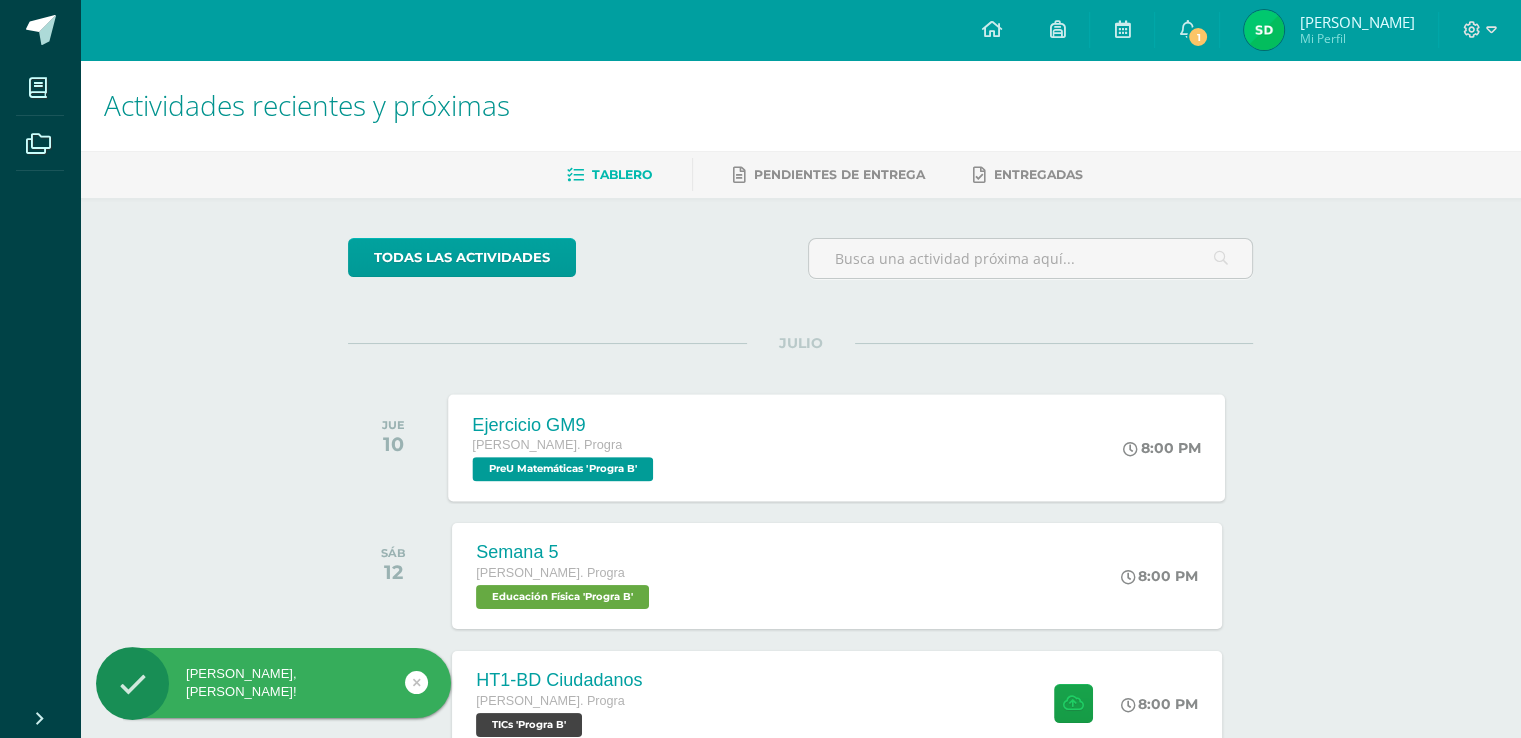 click on "Ejercicio GM9
Quinto Bach. Progra
PreU Matemáticas 'Progra B'
8:00 PM
Ejercicio GM9
PreU Matemáticas
Cargando contenido" at bounding box center (837, 447) 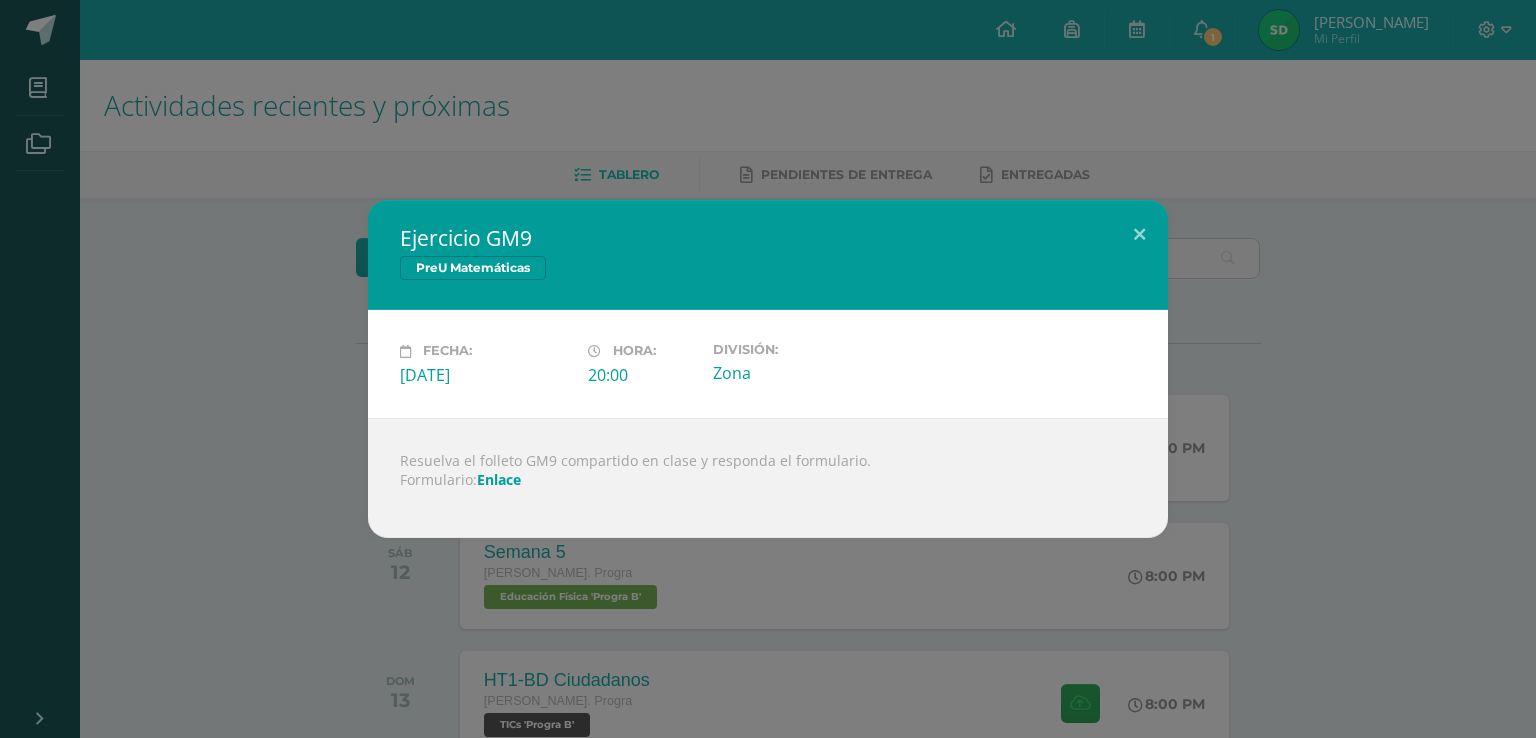 click on "Enlace" at bounding box center [499, 479] 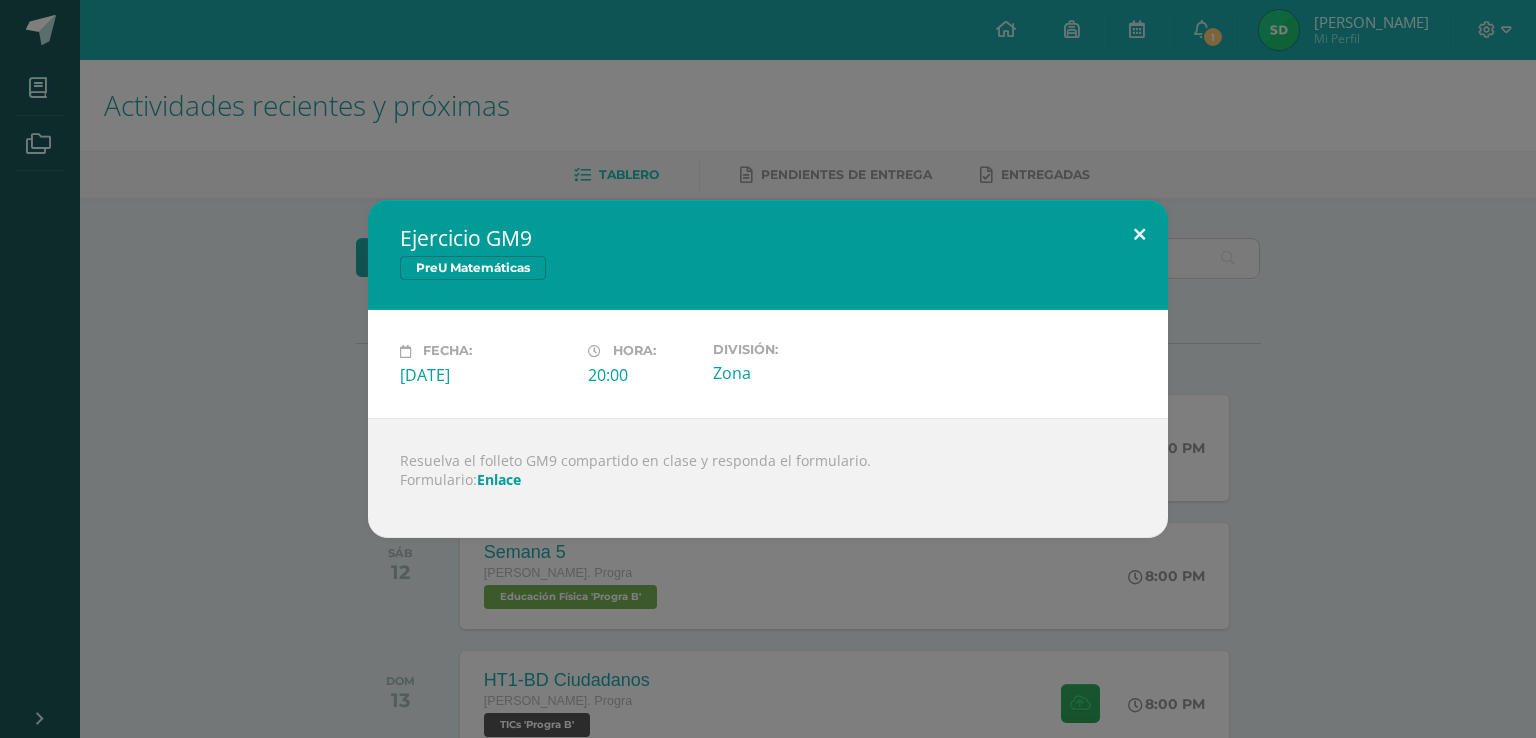 click at bounding box center [1139, 234] 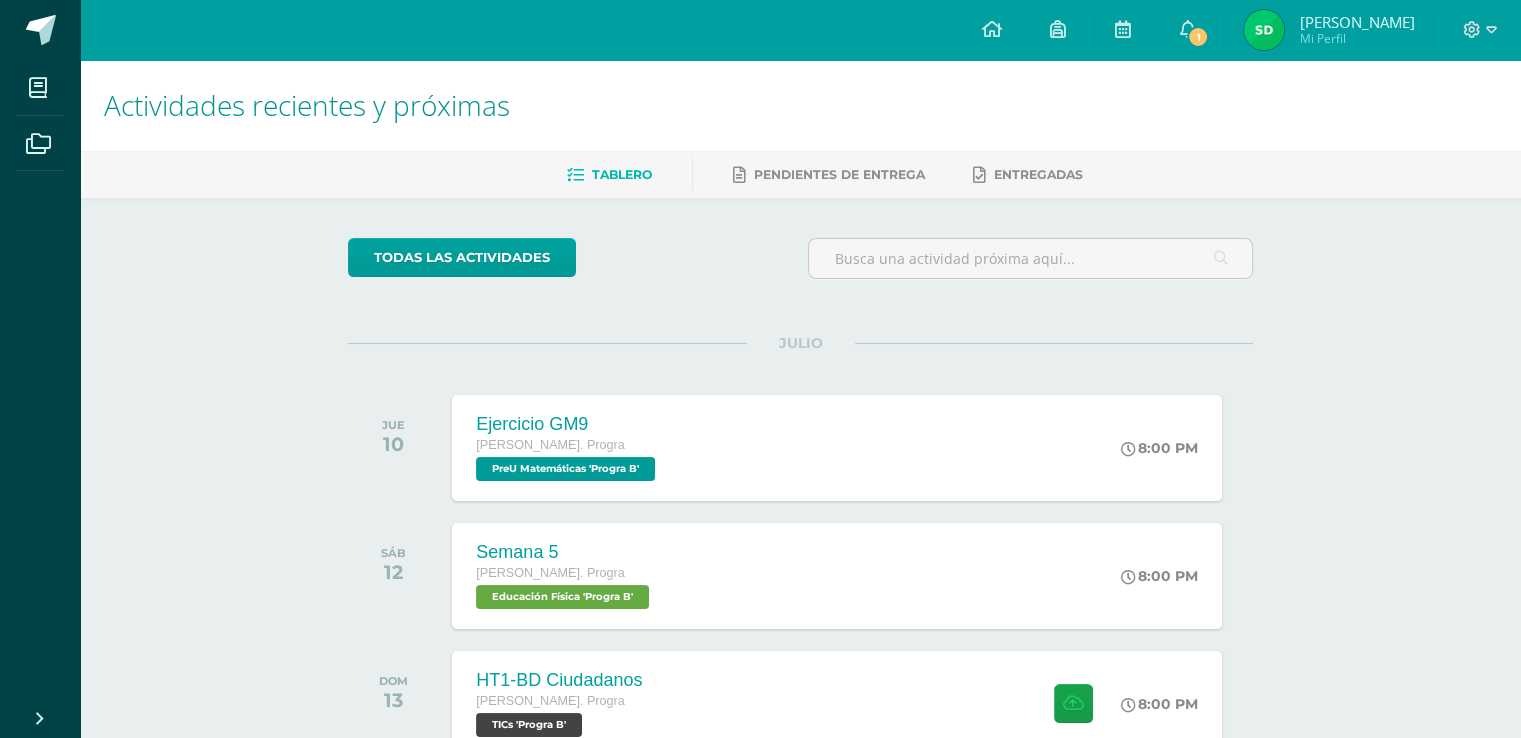 click on "Mi Perfil" at bounding box center (1356, 38) 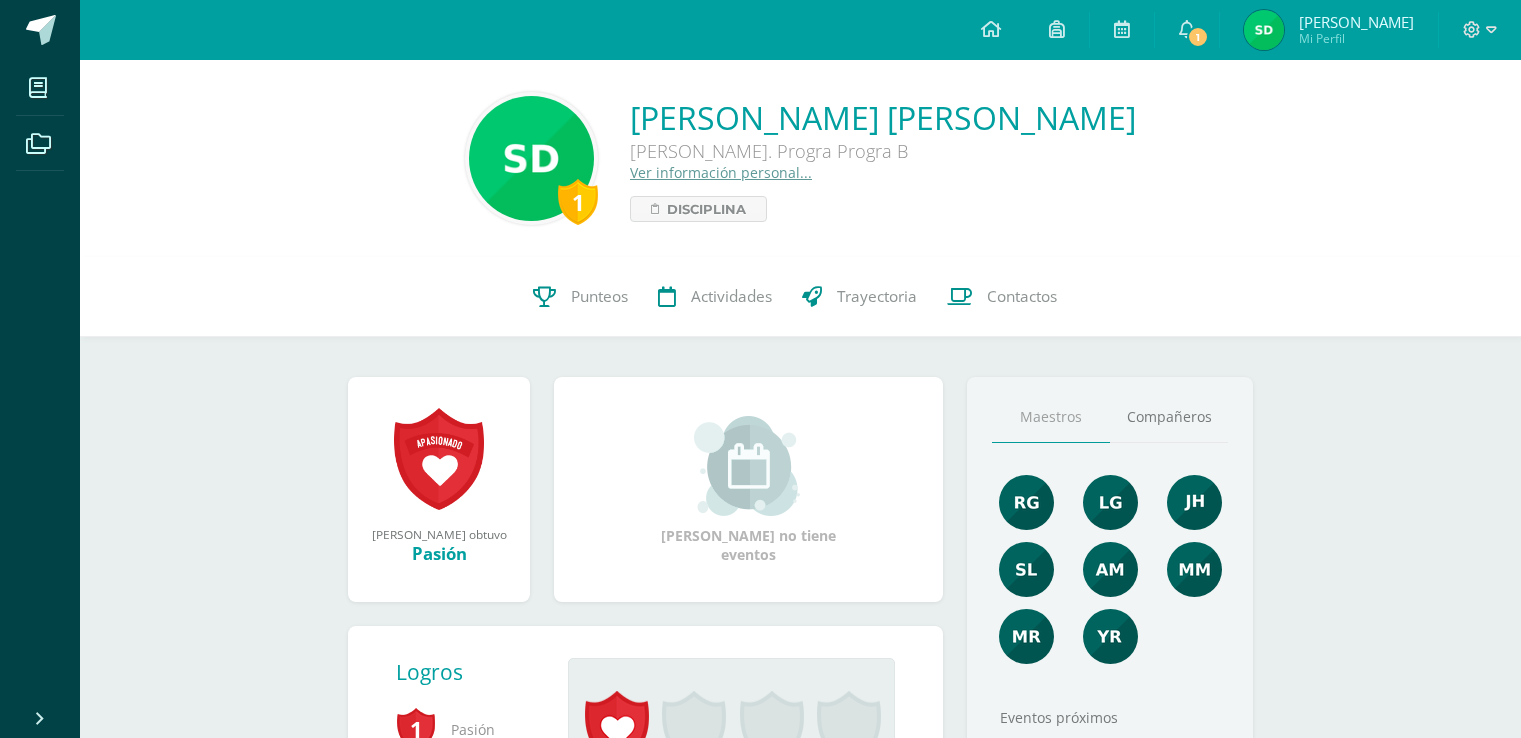scroll, scrollTop: 0, scrollLeft: 0, axis: both 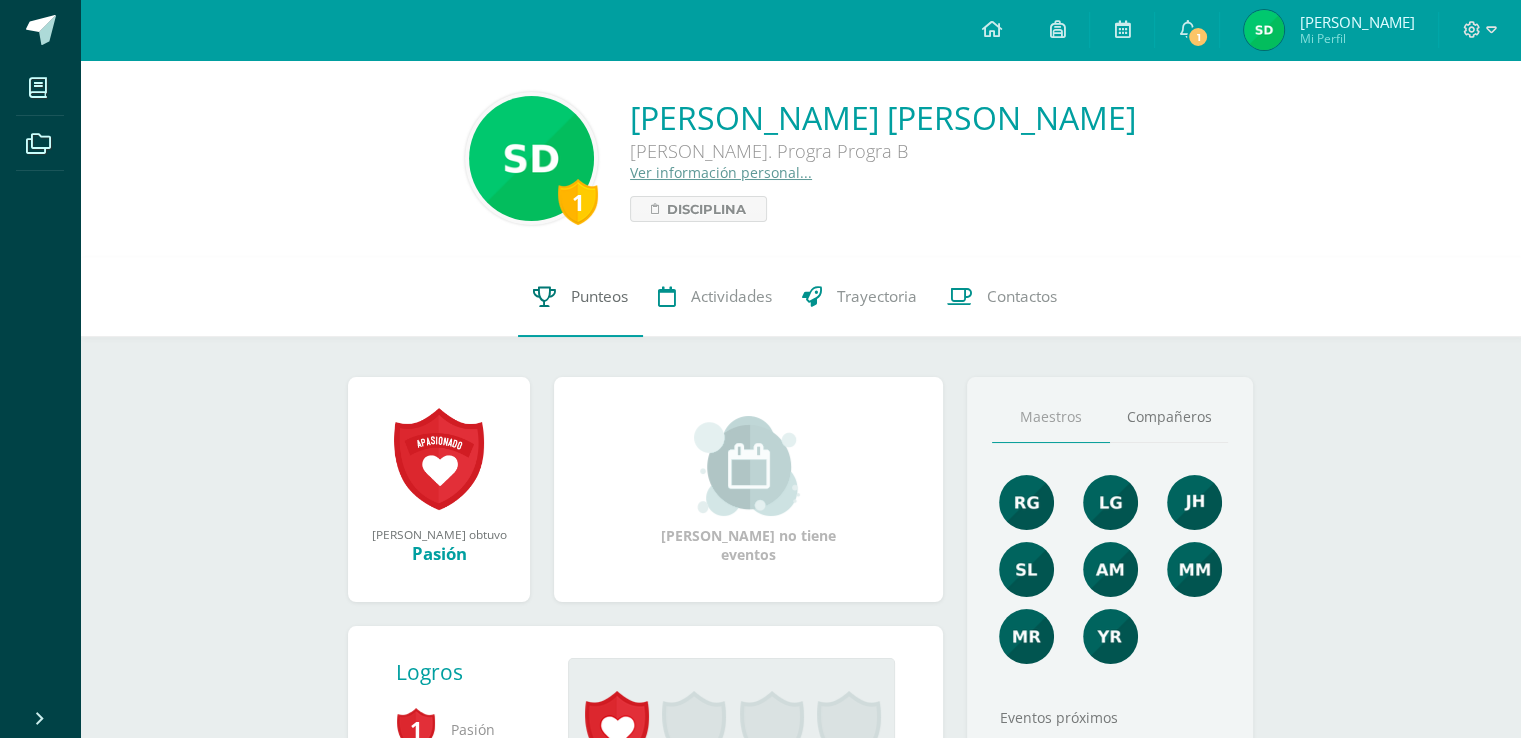 click on "Punteos" at bounding box center [599, 296] 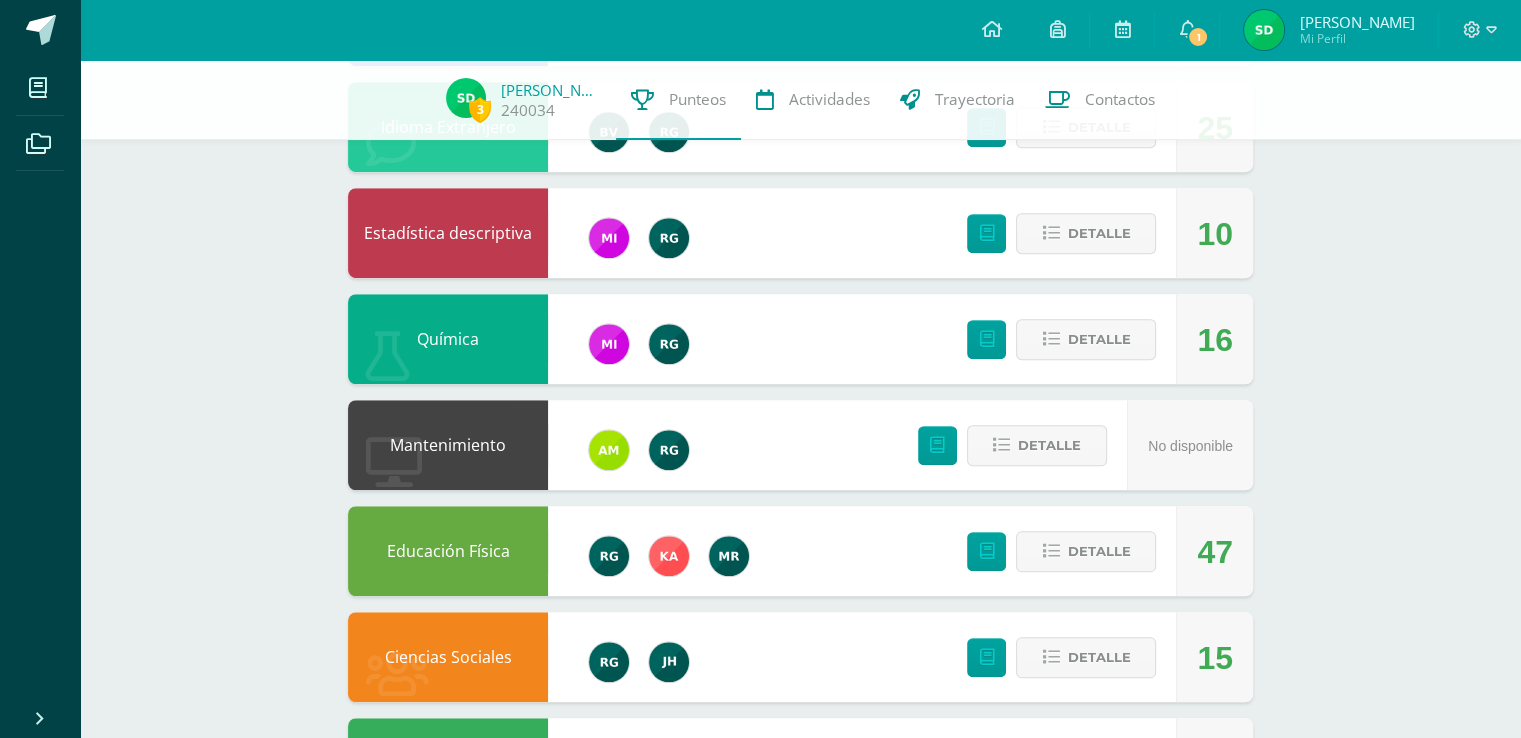 scroll, scrollTop: 1295, scrollLeft: 0, axis: vertical 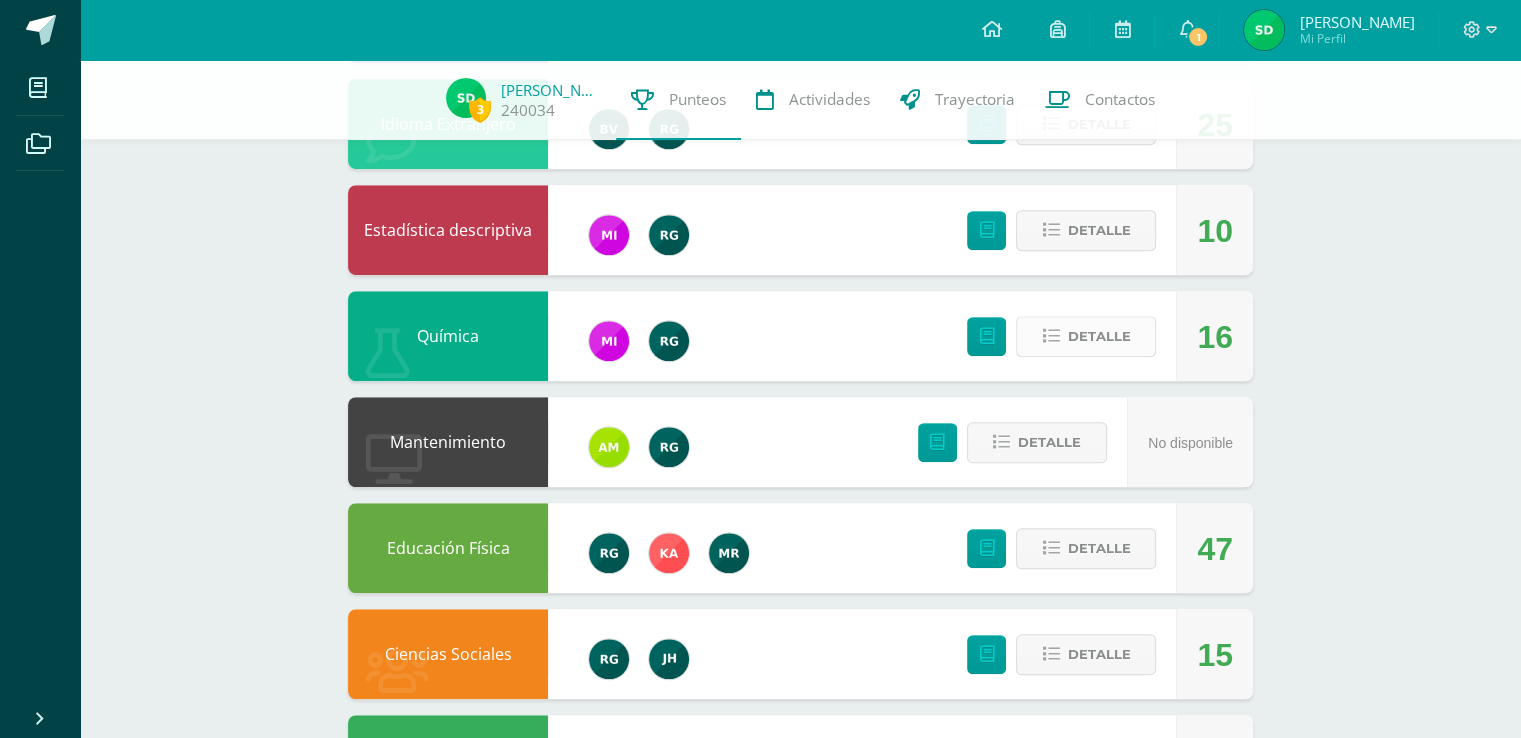 click on "Detalle" at bounding box center [1098, 336] 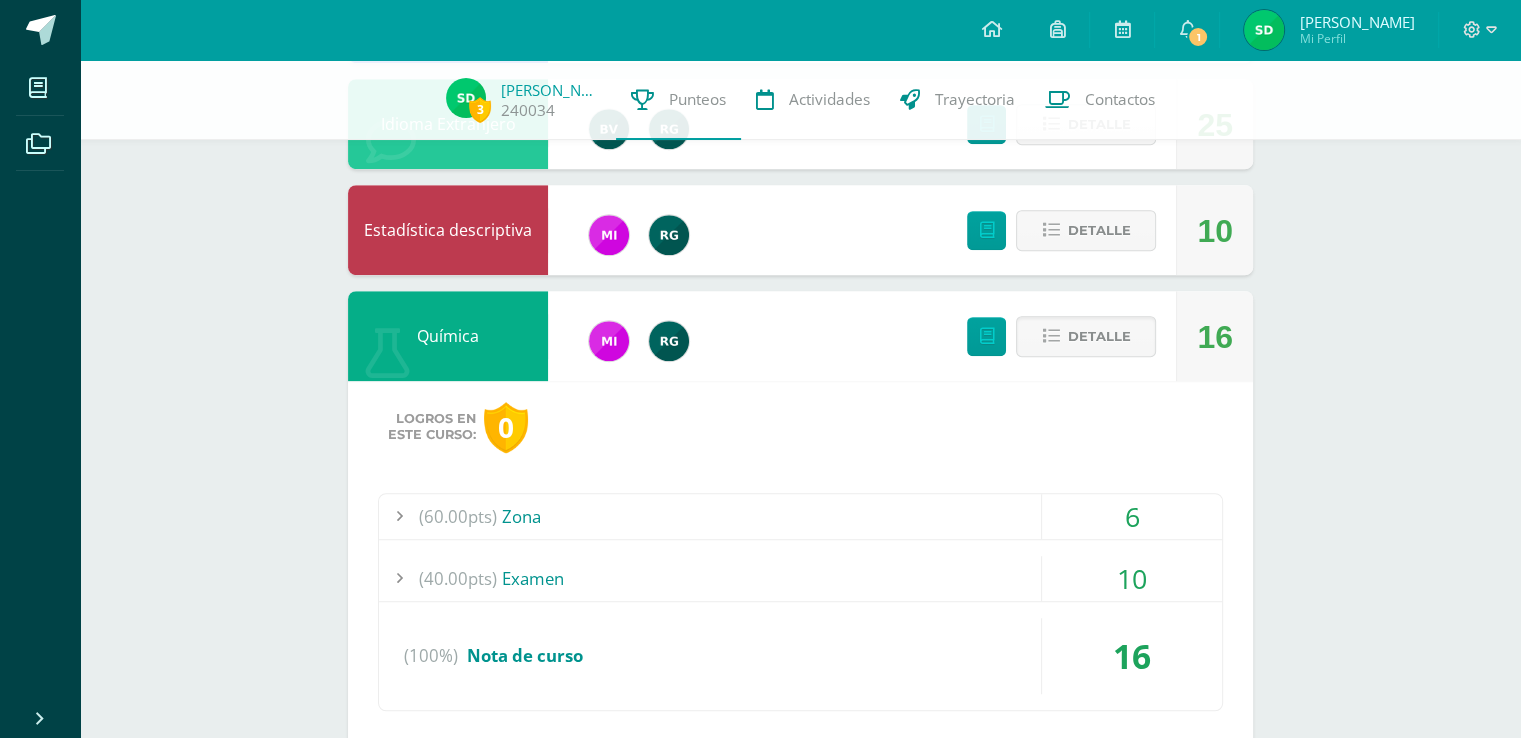 click on "(60.00pts)
Zona" at bounding box center (800, 516) 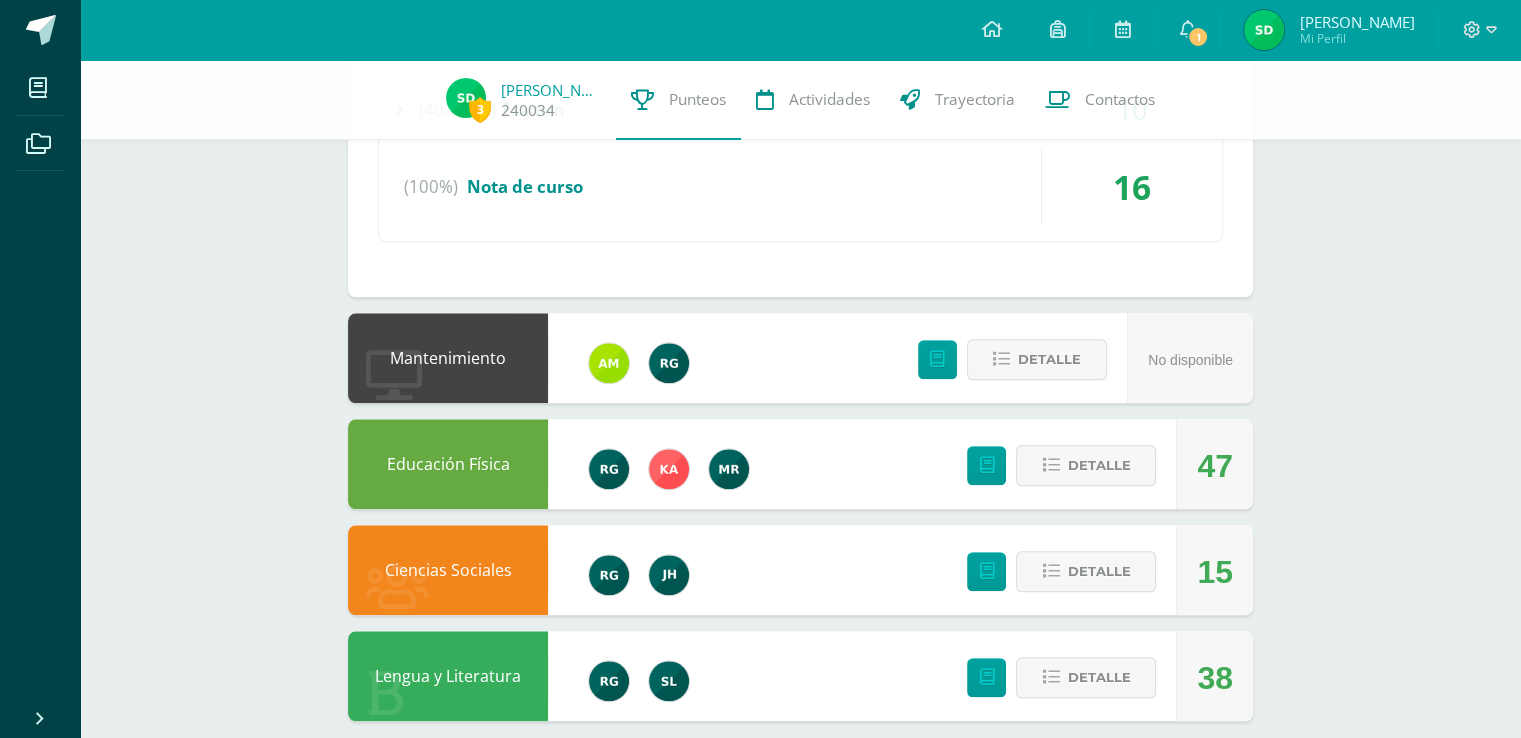 scroll, scrollTop: 1880, scrollLeft: 0, axis: vertical 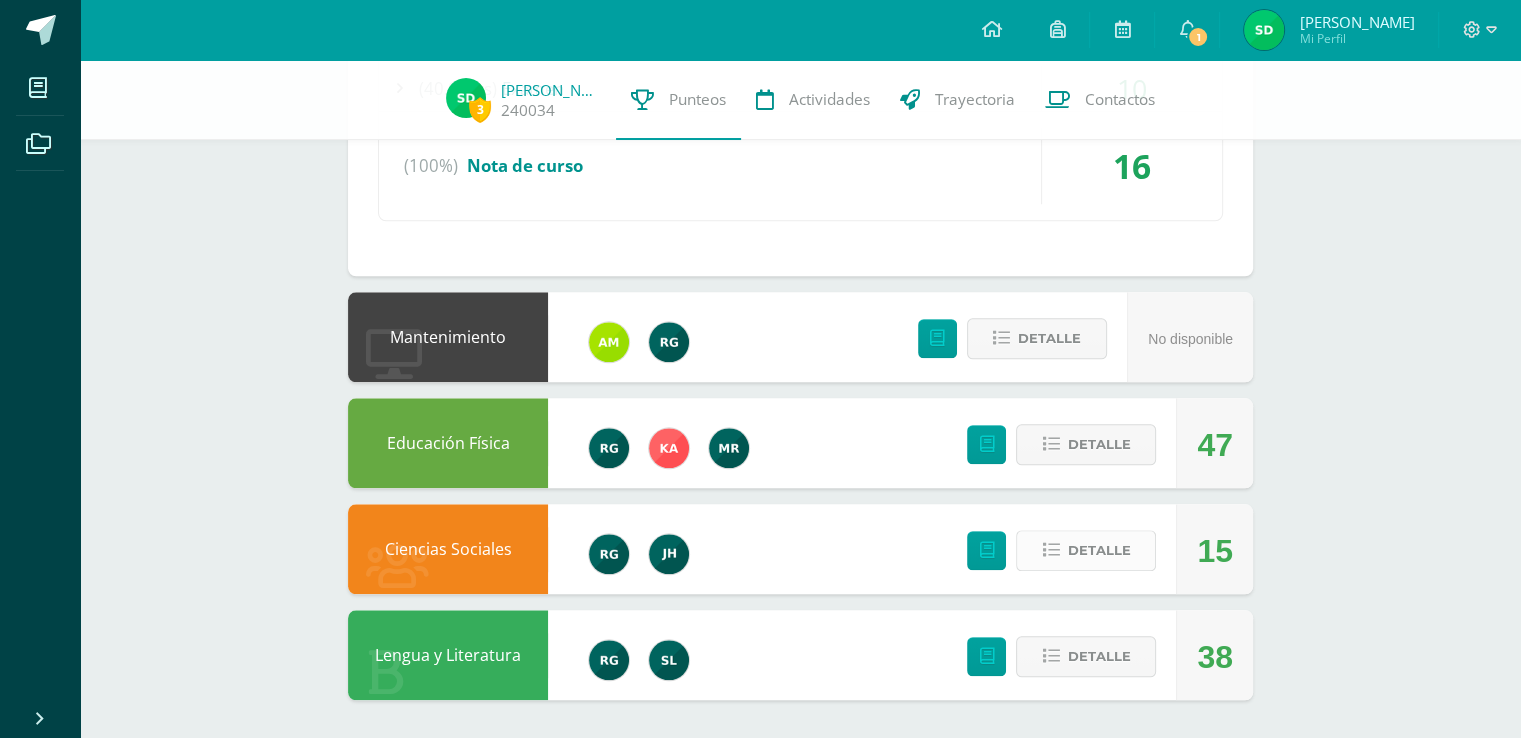 click on "Detalle" at bounding box center [1086, 550] 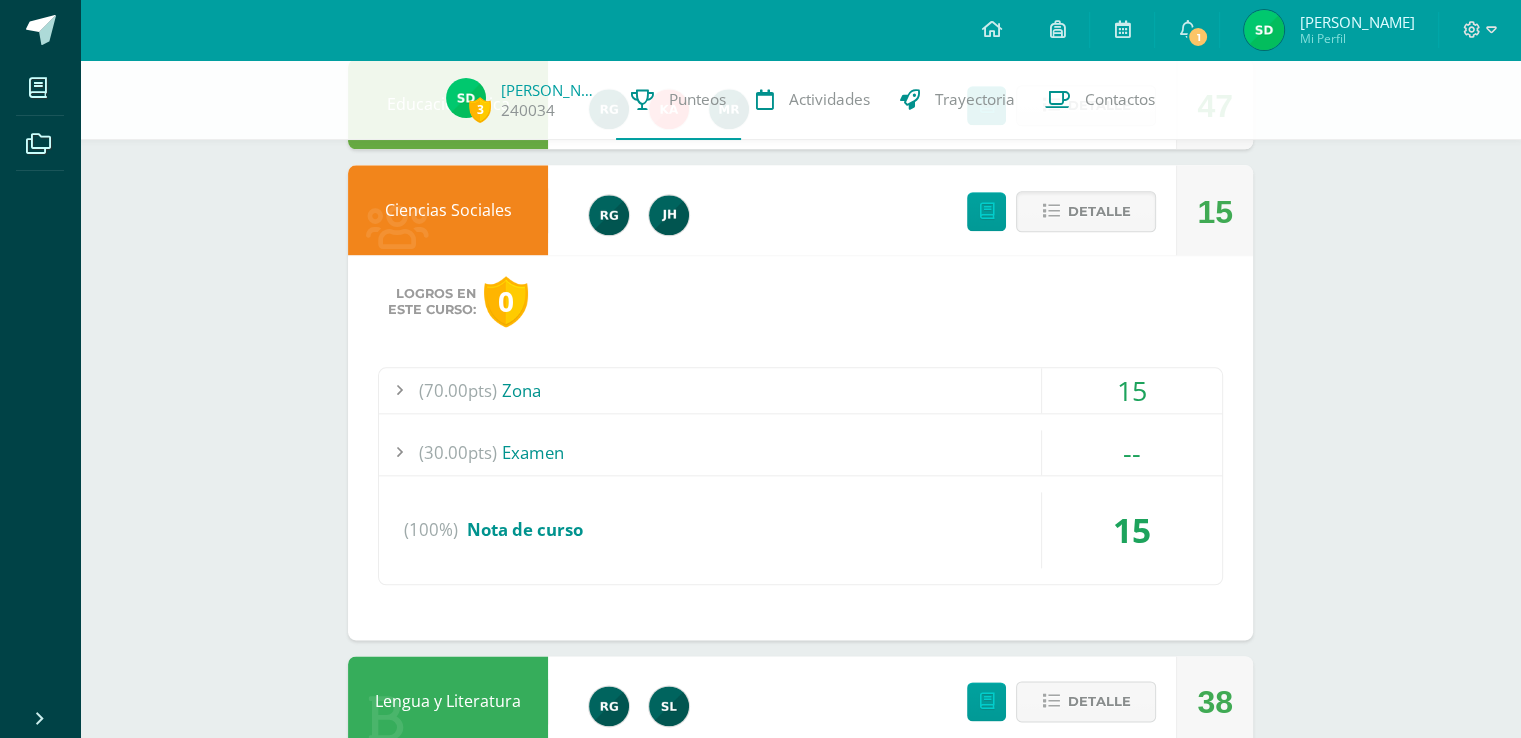scroll, scrollTop: 2220, scrollLeft: 0, axis: vertical 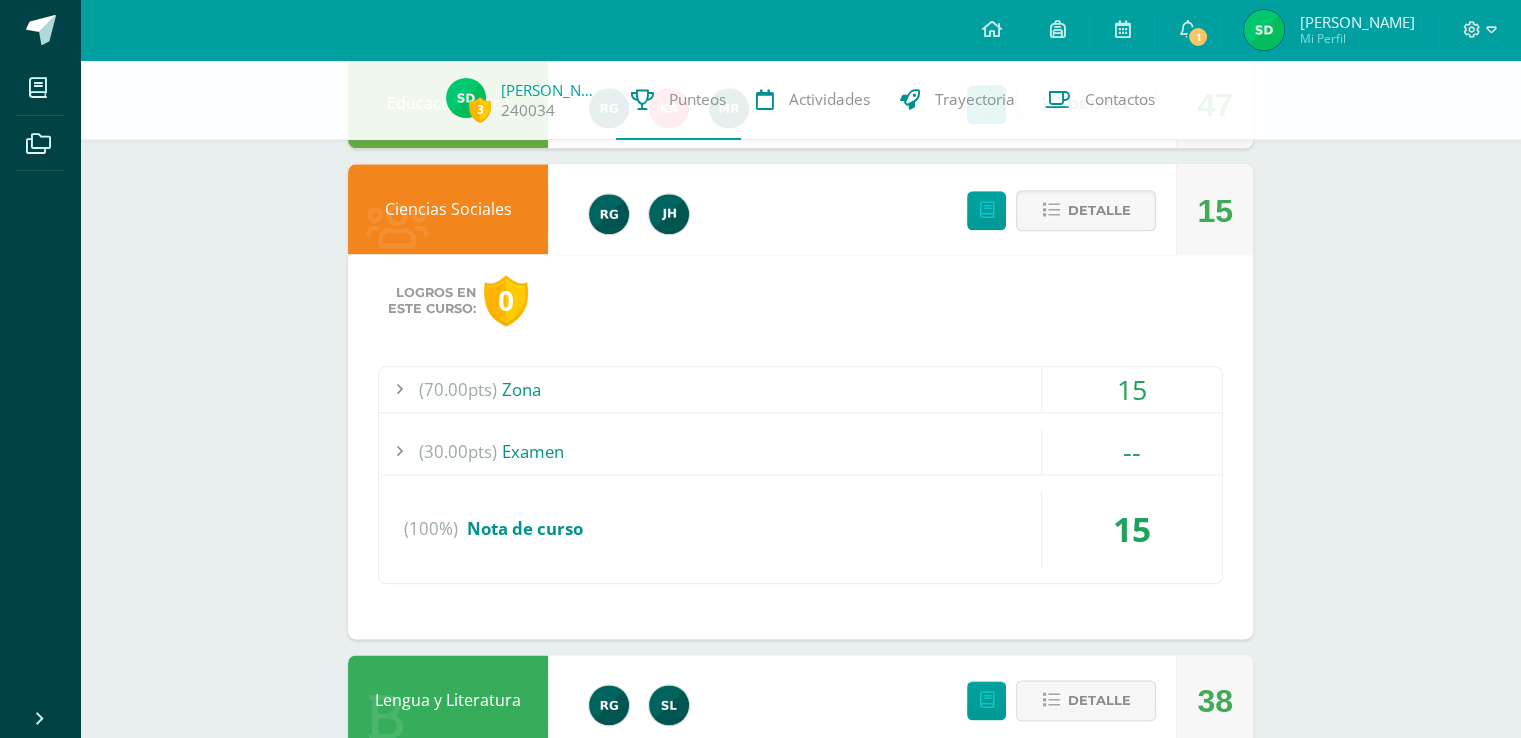 click on "(70.00pts)
Zona" at bounding box center (800, 389) 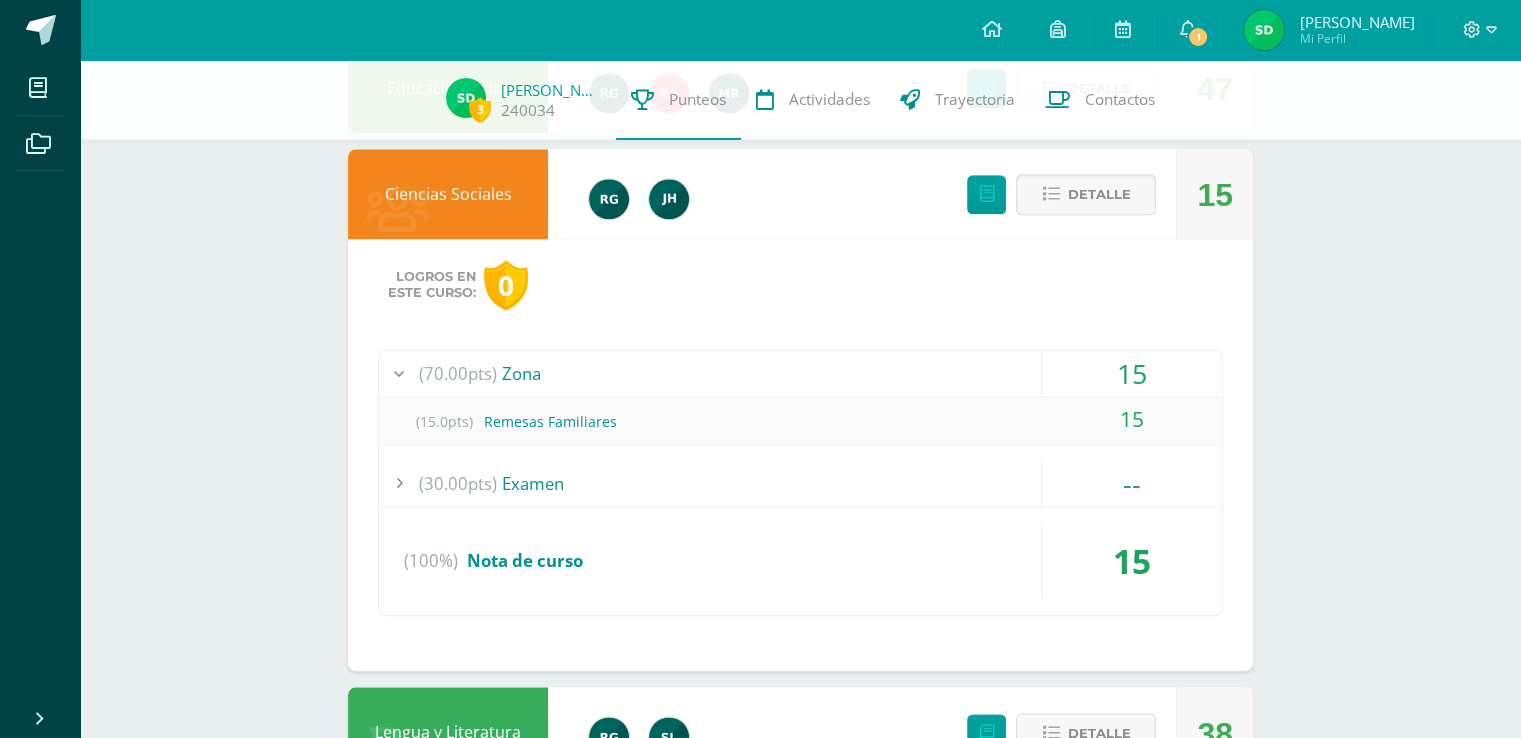 scroll, scrollTop: 2124, scrollLeft: 0, axis: vertical 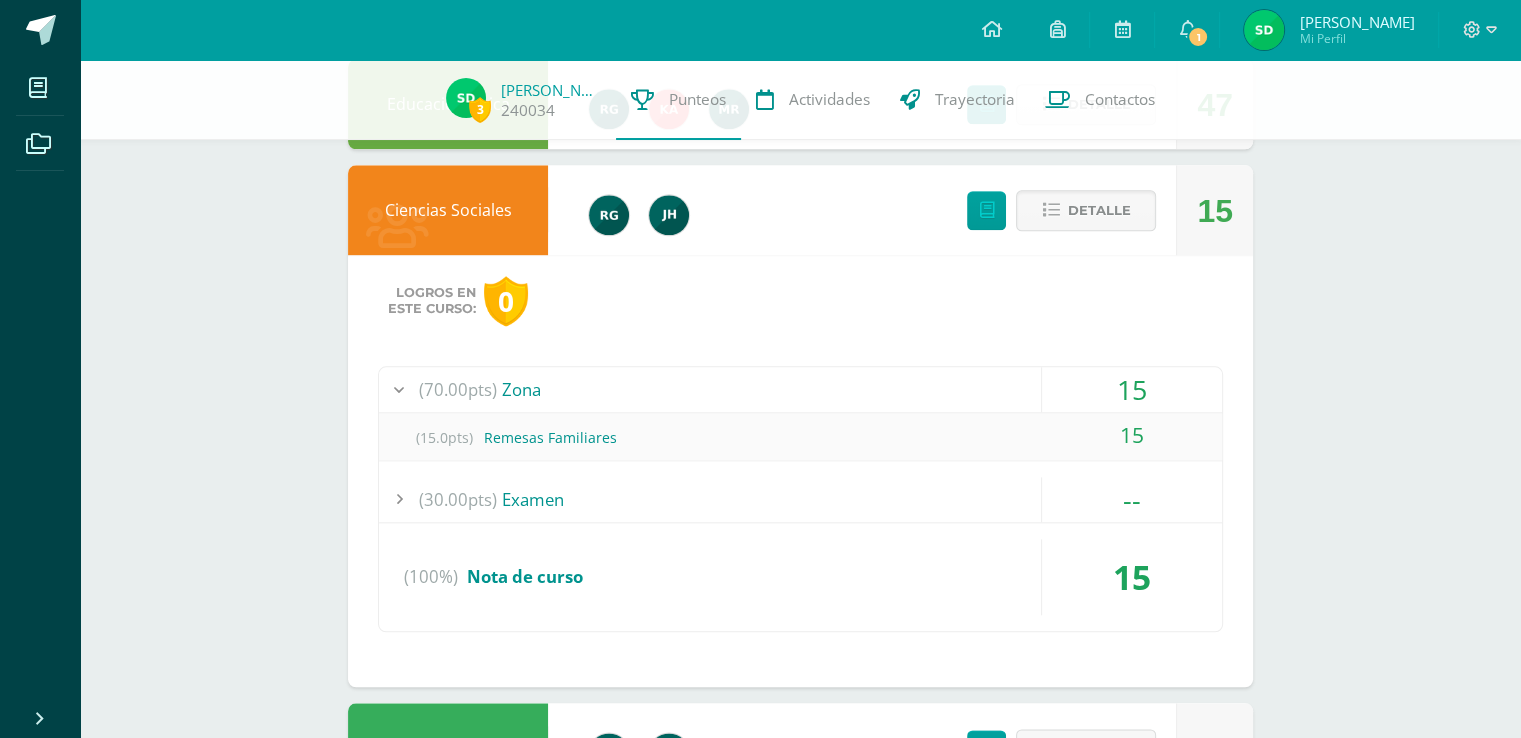click on "(70.00pts)
Zona" at bounding box center [800, 389] 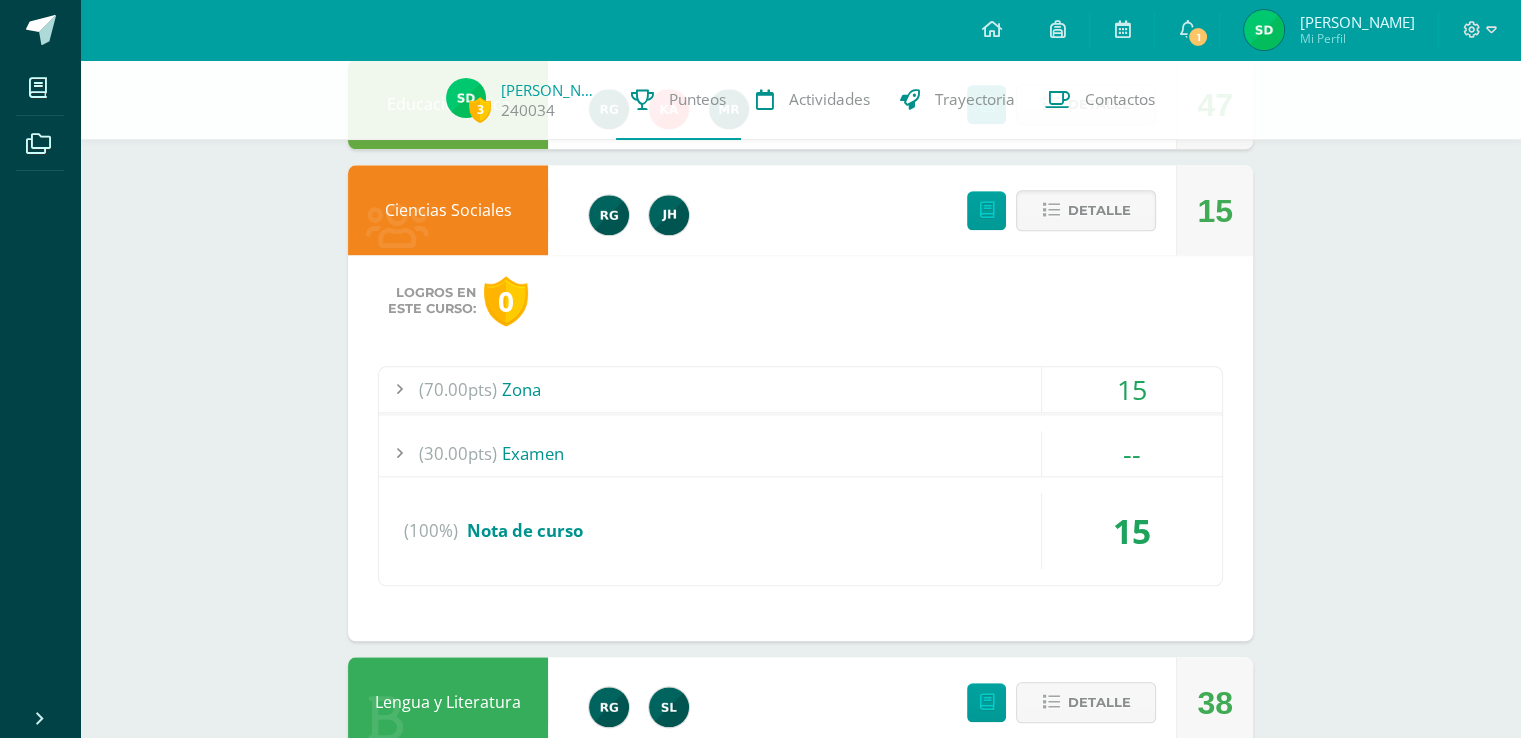 scroll, scrollTop: 2169, scrollLeft: 0, axis: vertical 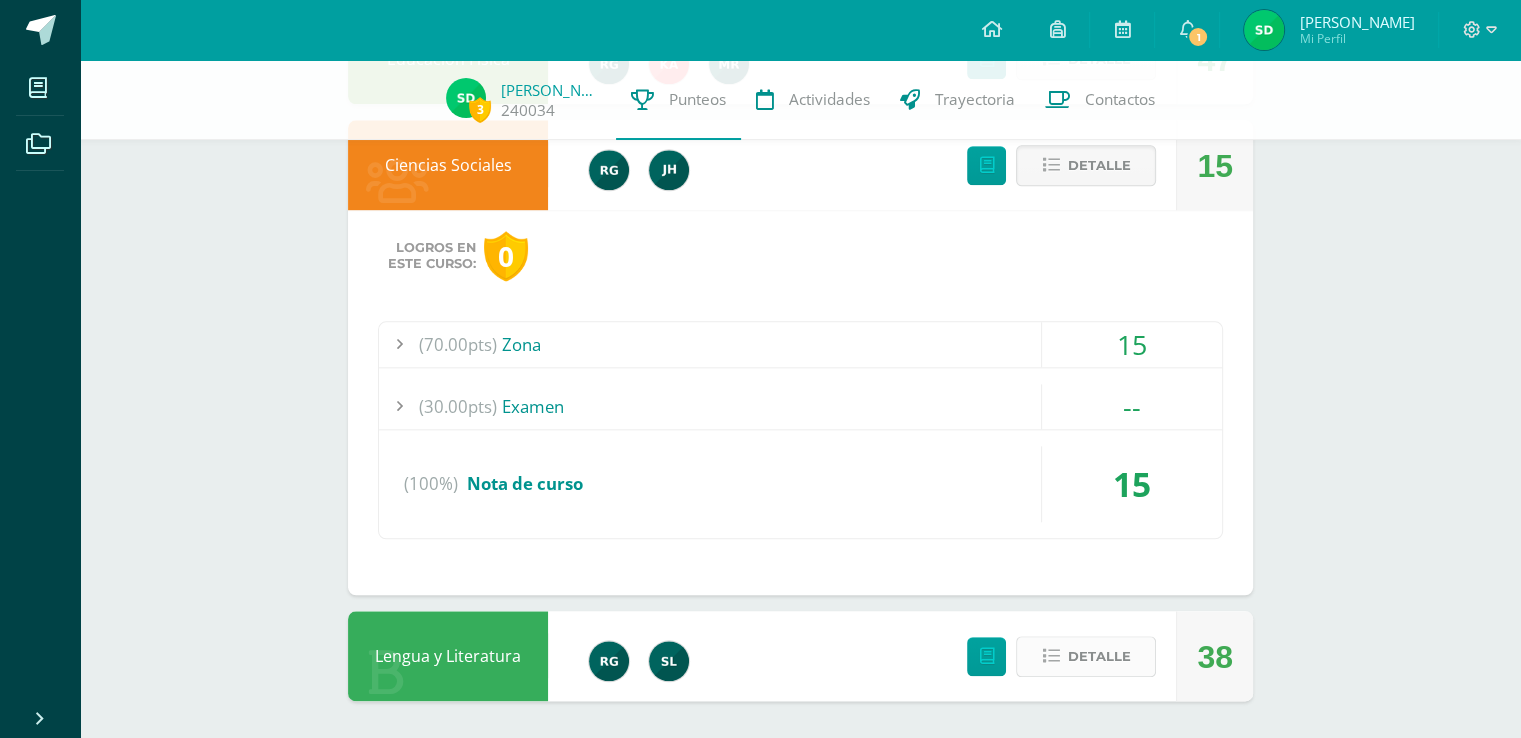 click on "Detalle" at bounding box center (1086, 656) 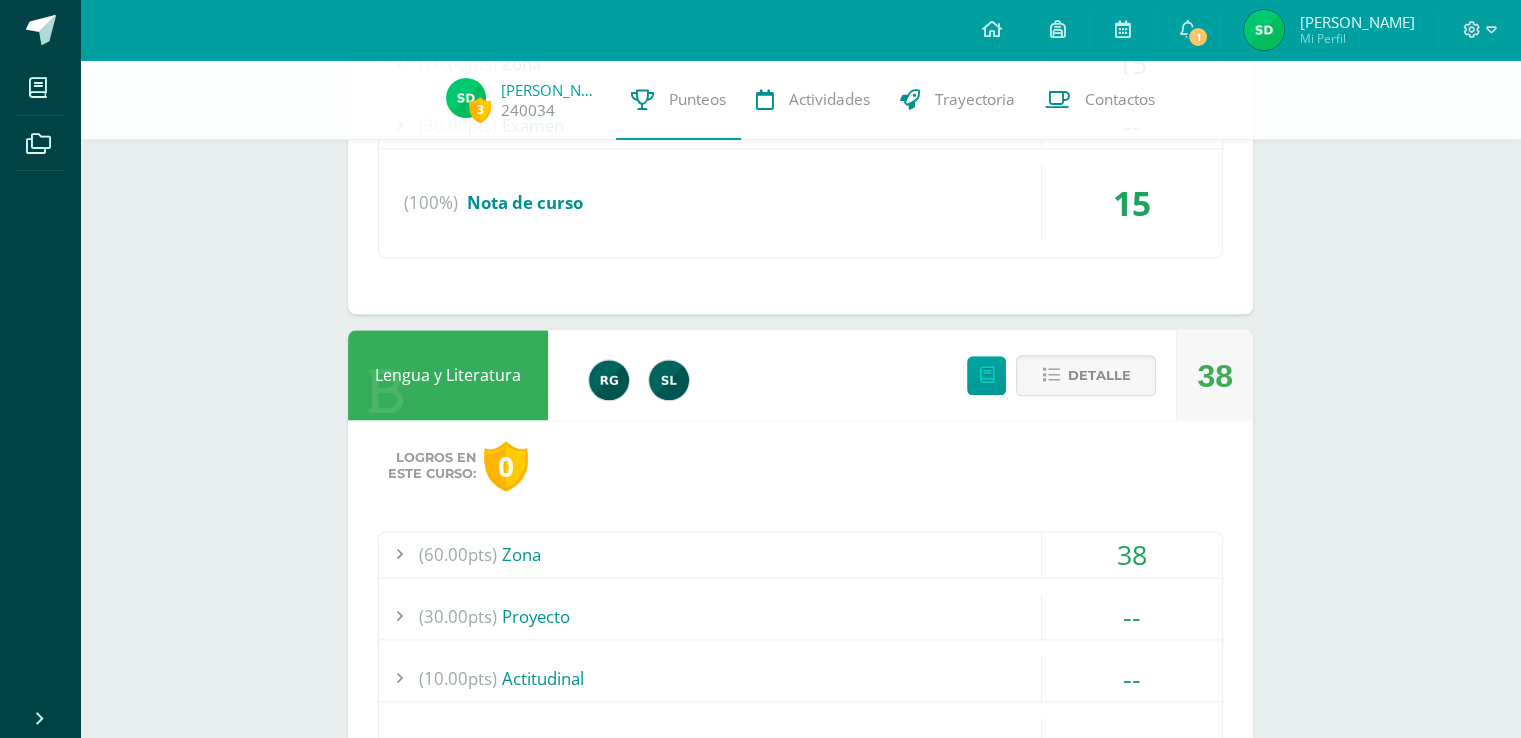 scroll, scrollTop: 2615, scrollLeft: 0, axis: vertical 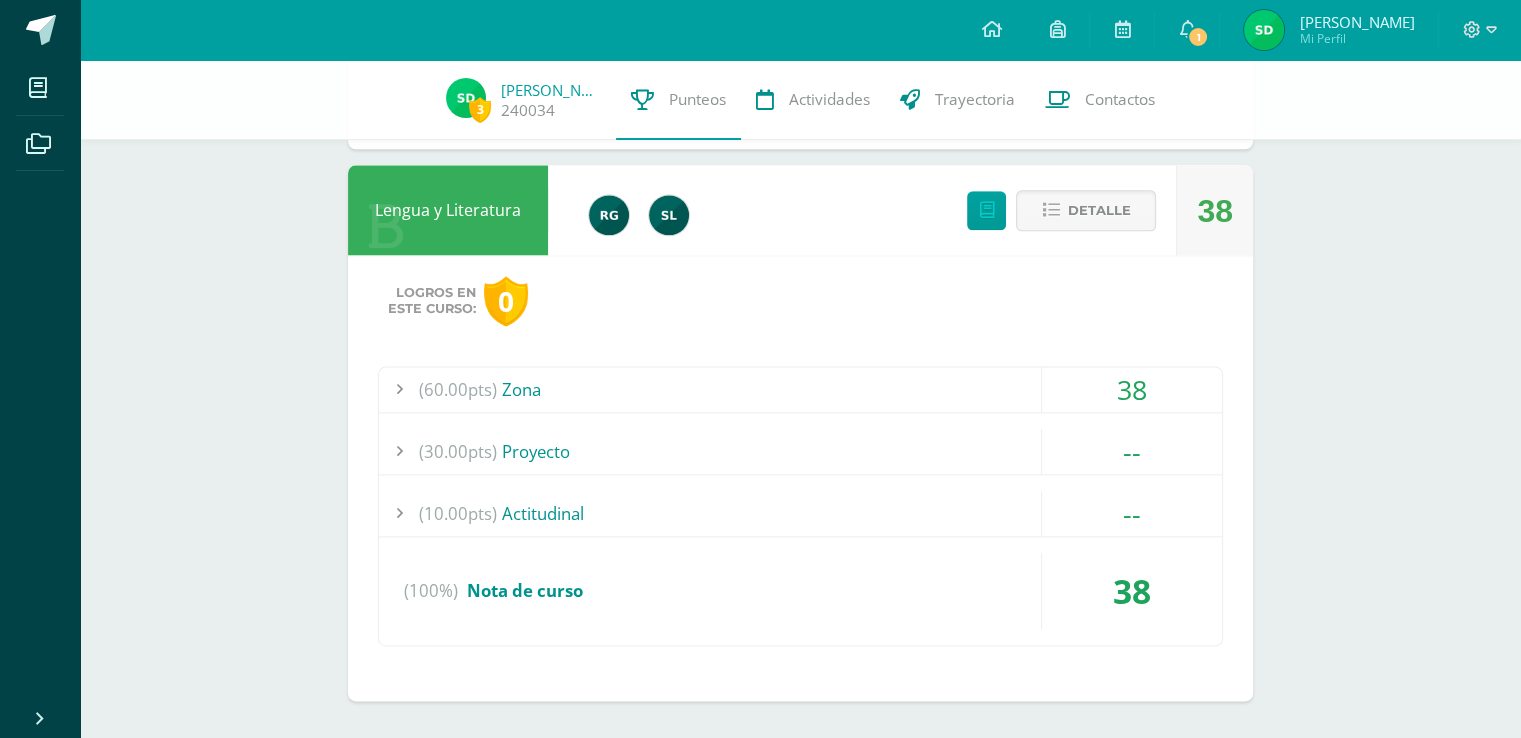 click on "(60.00pts)
Zona" at bounding box center [800, 389] 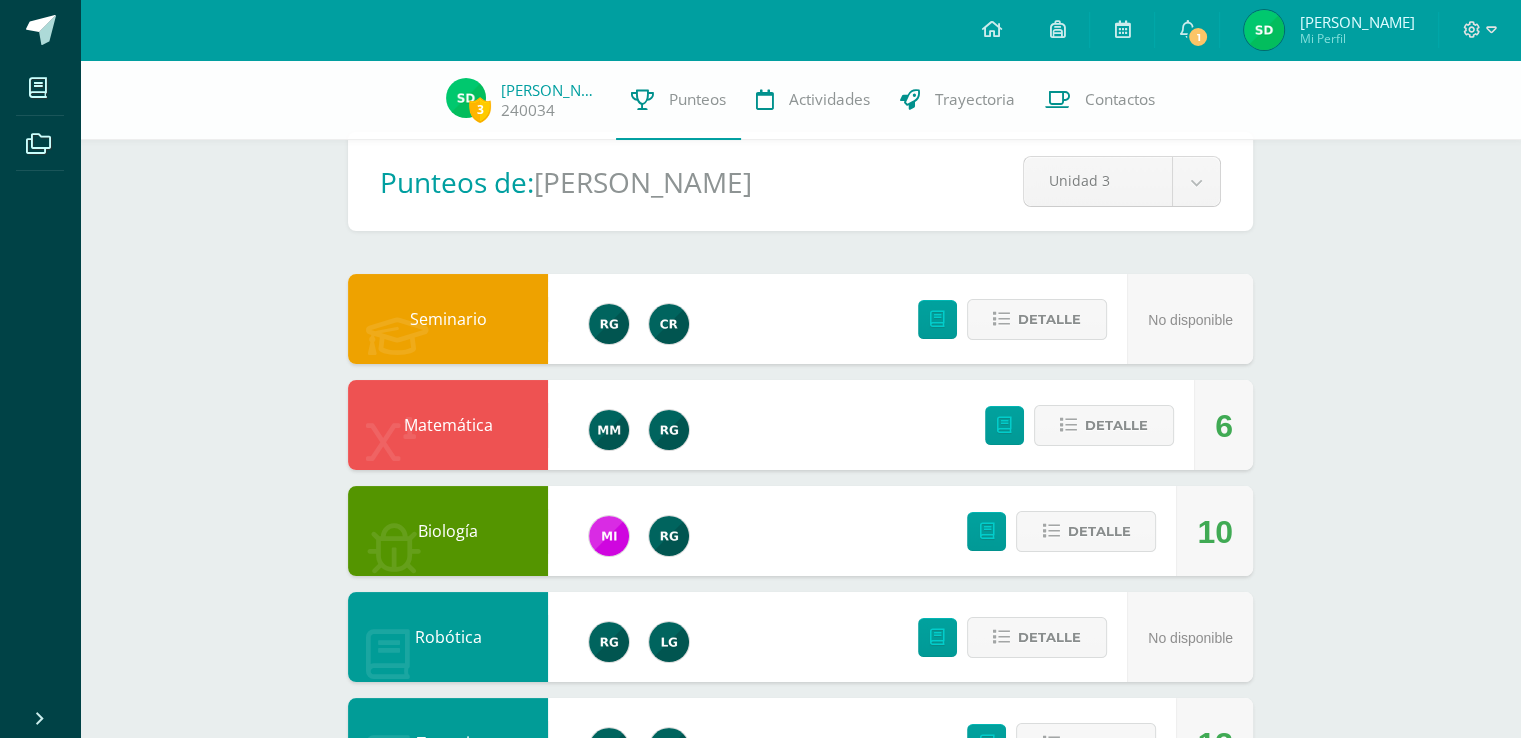 scroll, scrollTop: 0, scrollLeft: 0, axis: both 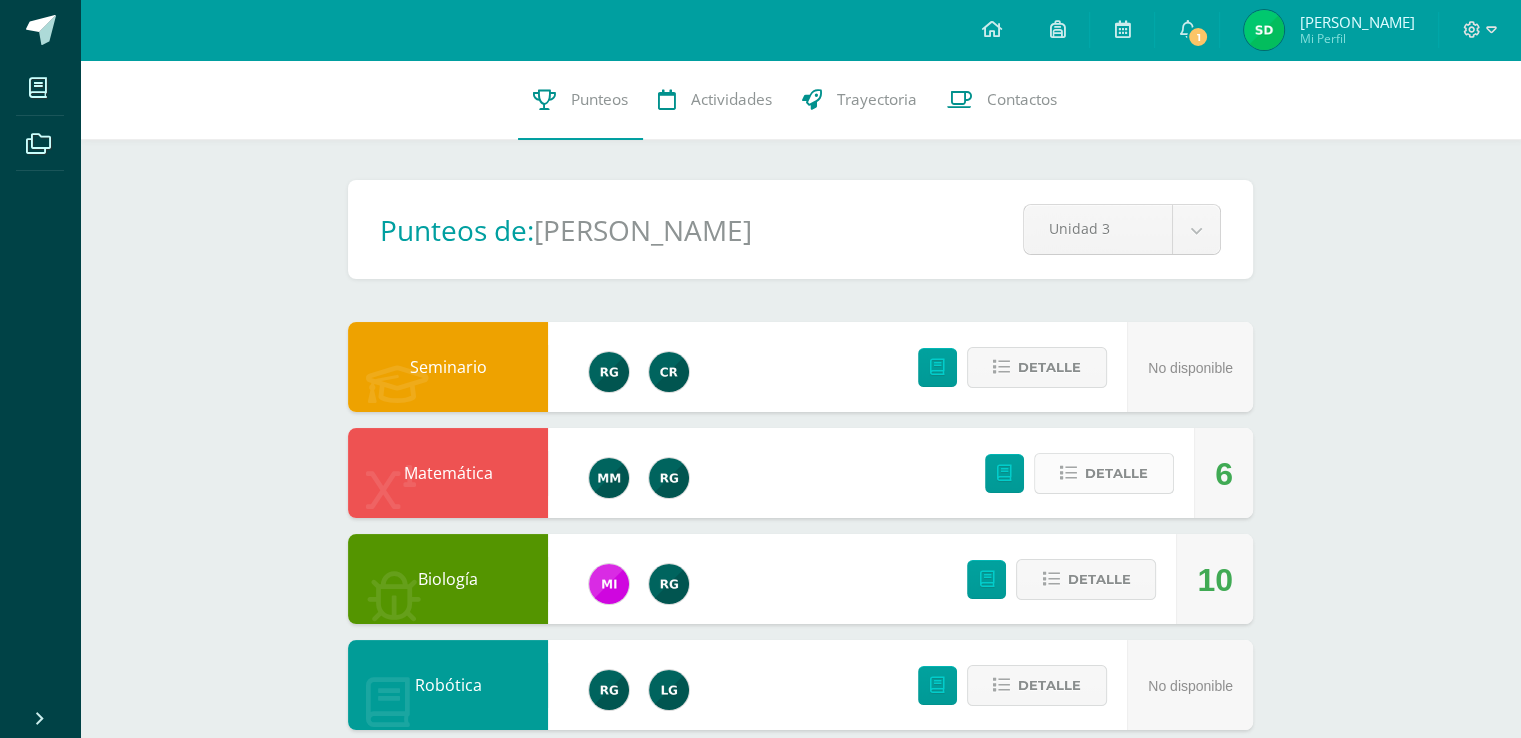 click on "Detalle" at bounding box center [1116, 473] 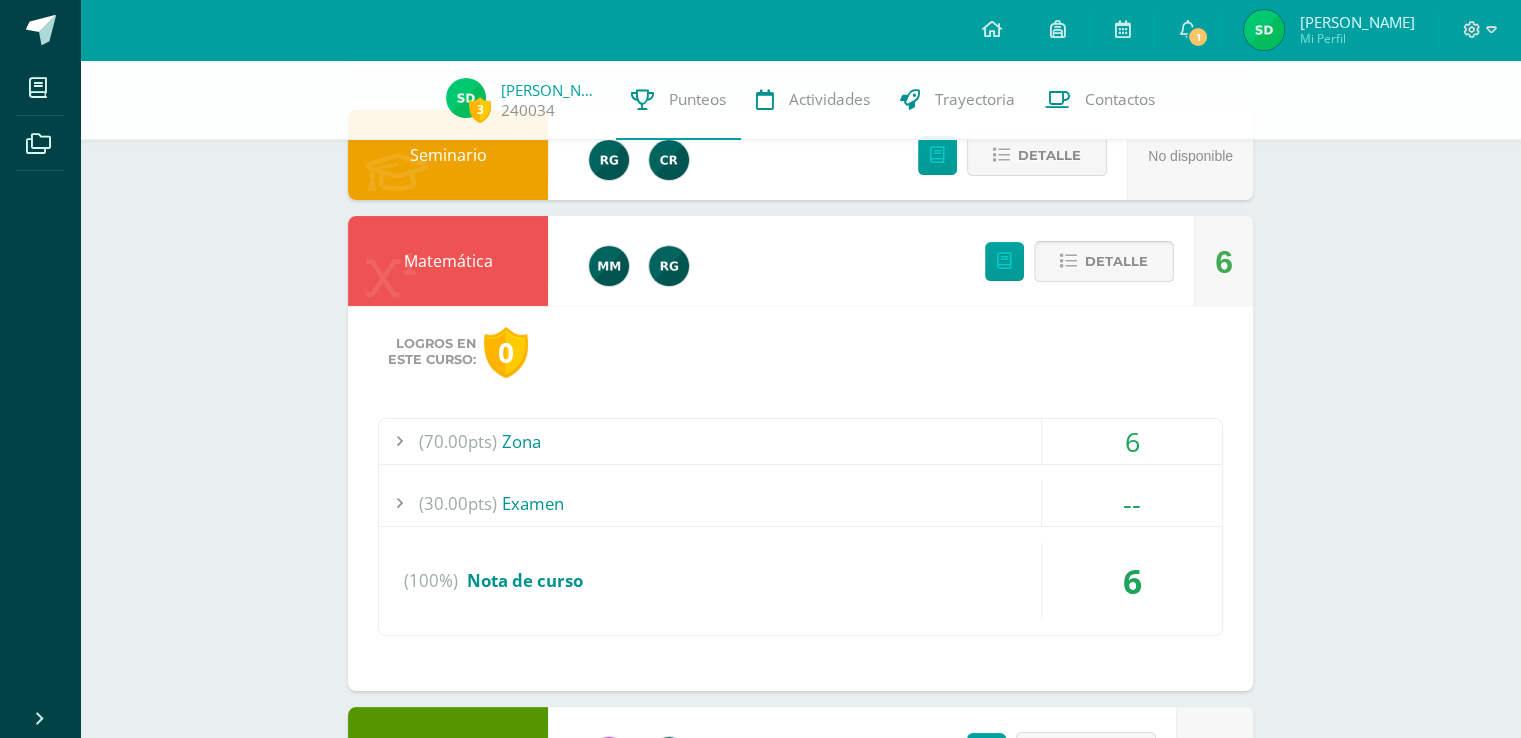scroll, scrollTop: 263, scrollLeft: 0, axis: vertical 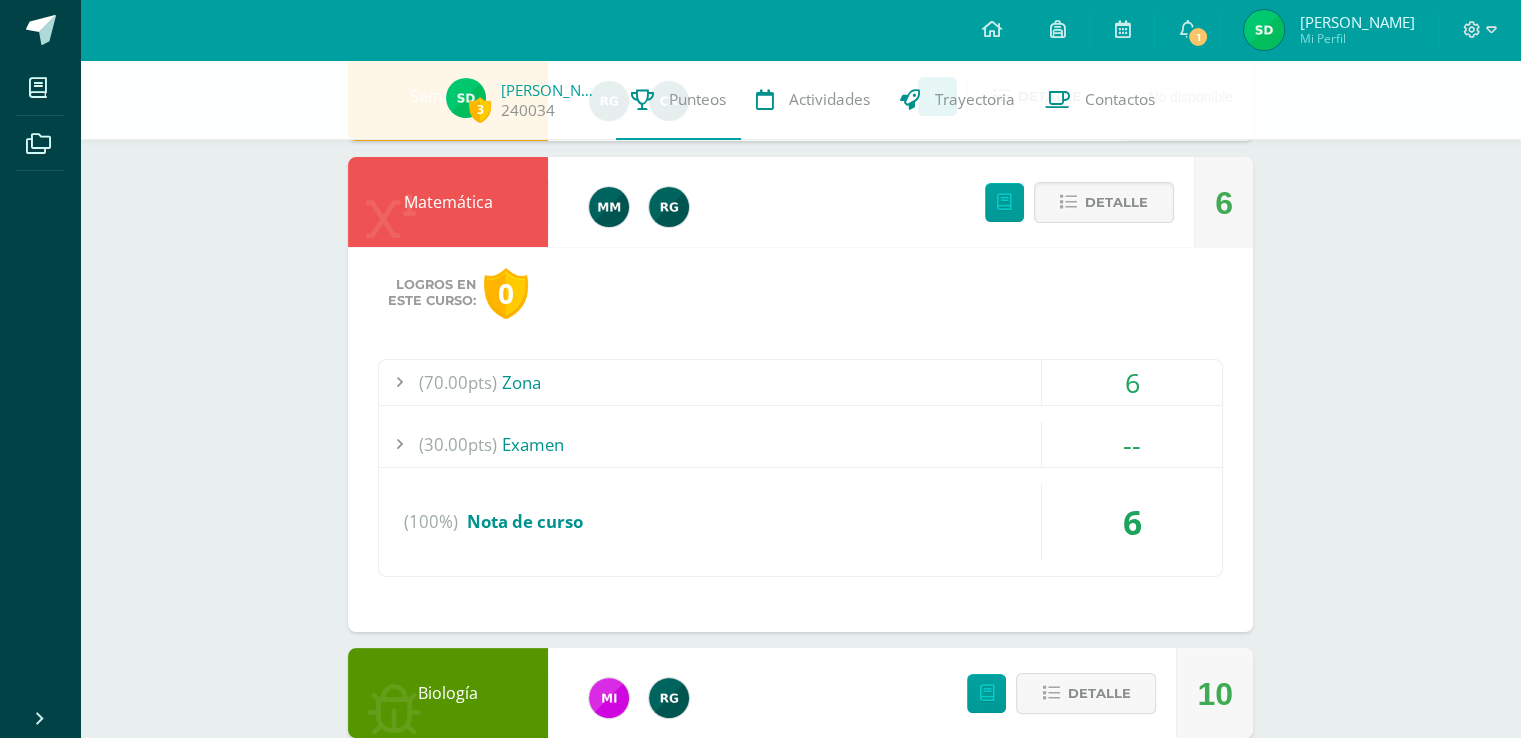 click on "(70.00pts)
Zona" at bounding box center (800, 382) 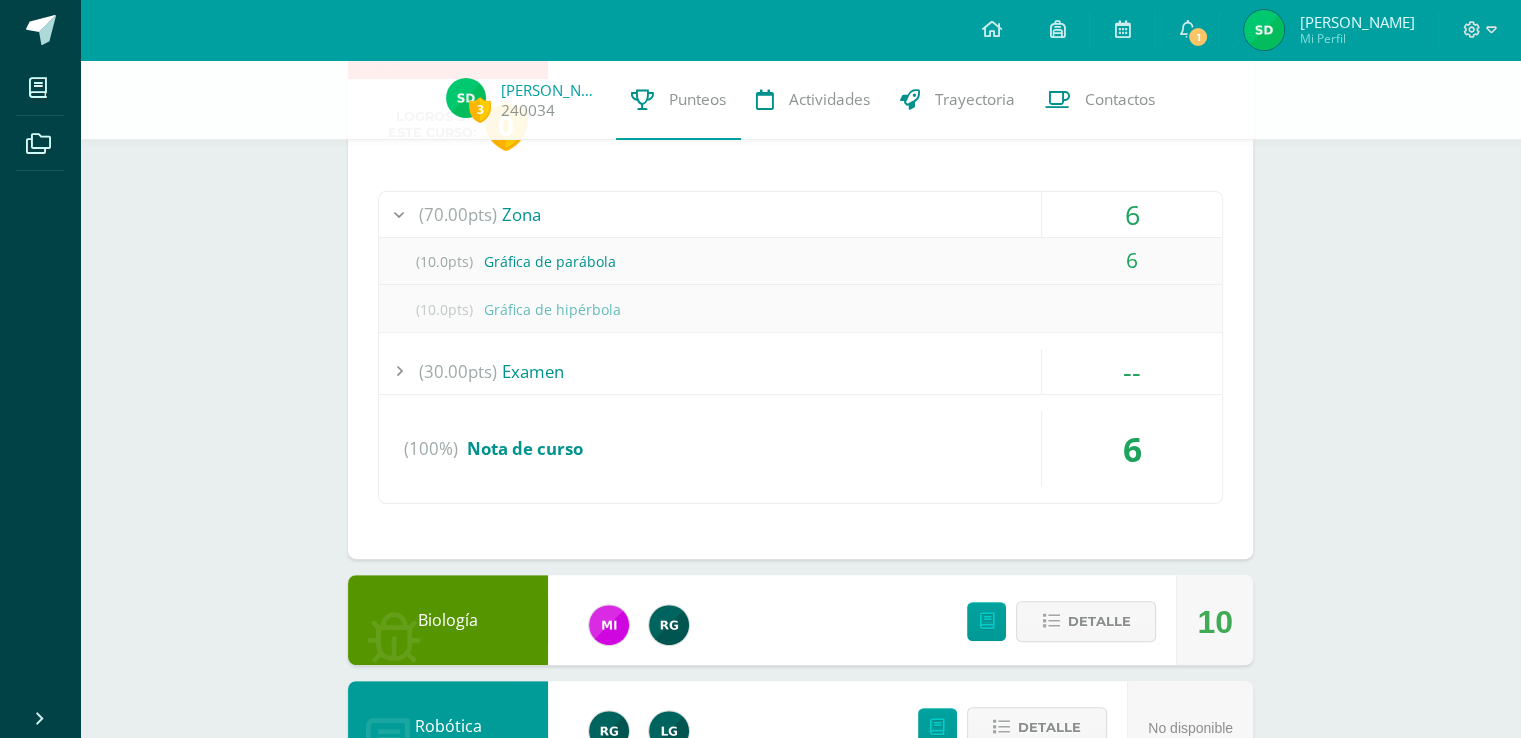 scroll, scrollTop: 639, scrollLeft: 0, axis: vertical 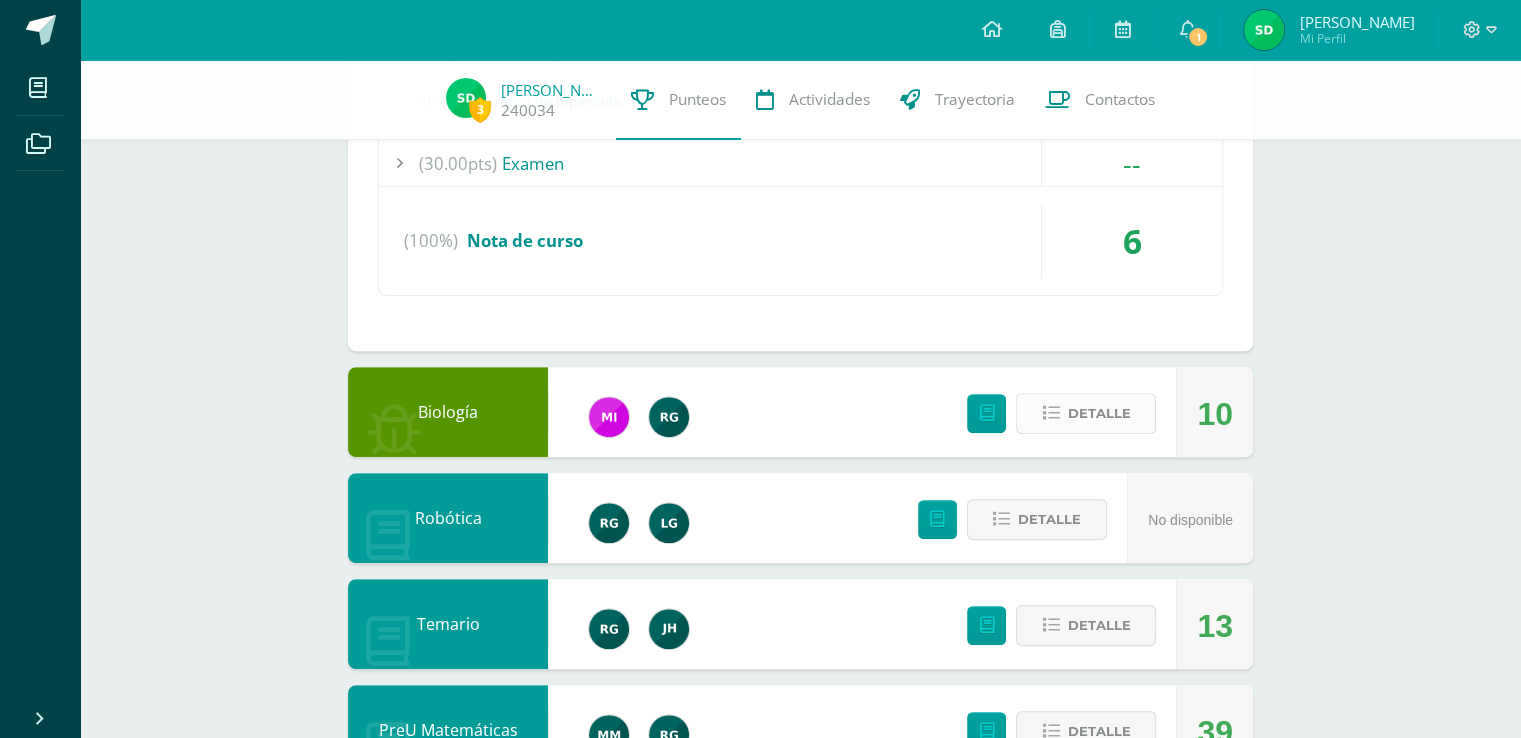 click on "Detalle" at bounding box center (1086, 413) 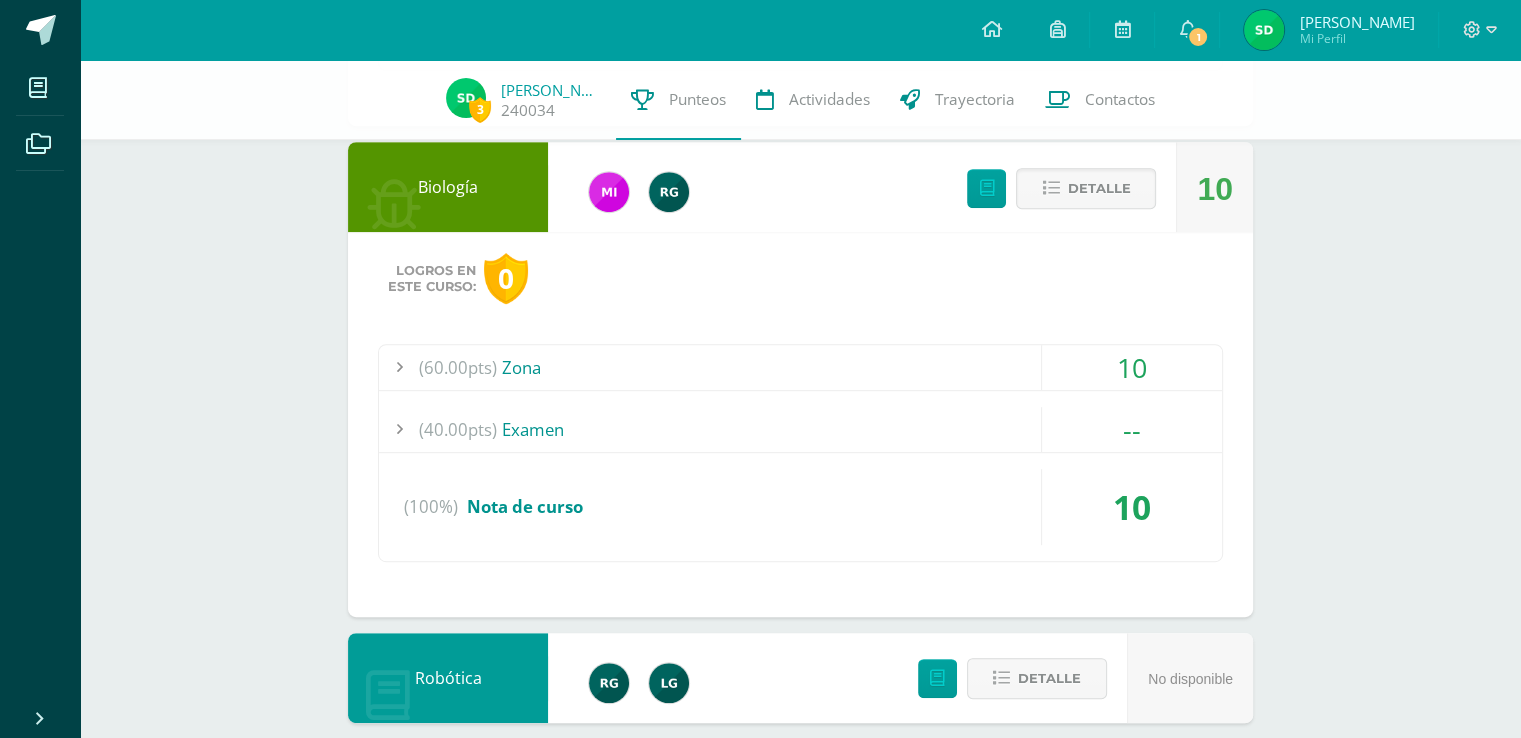scroll, scrollTop: 867, scrollLeft: 0, axis: vertical 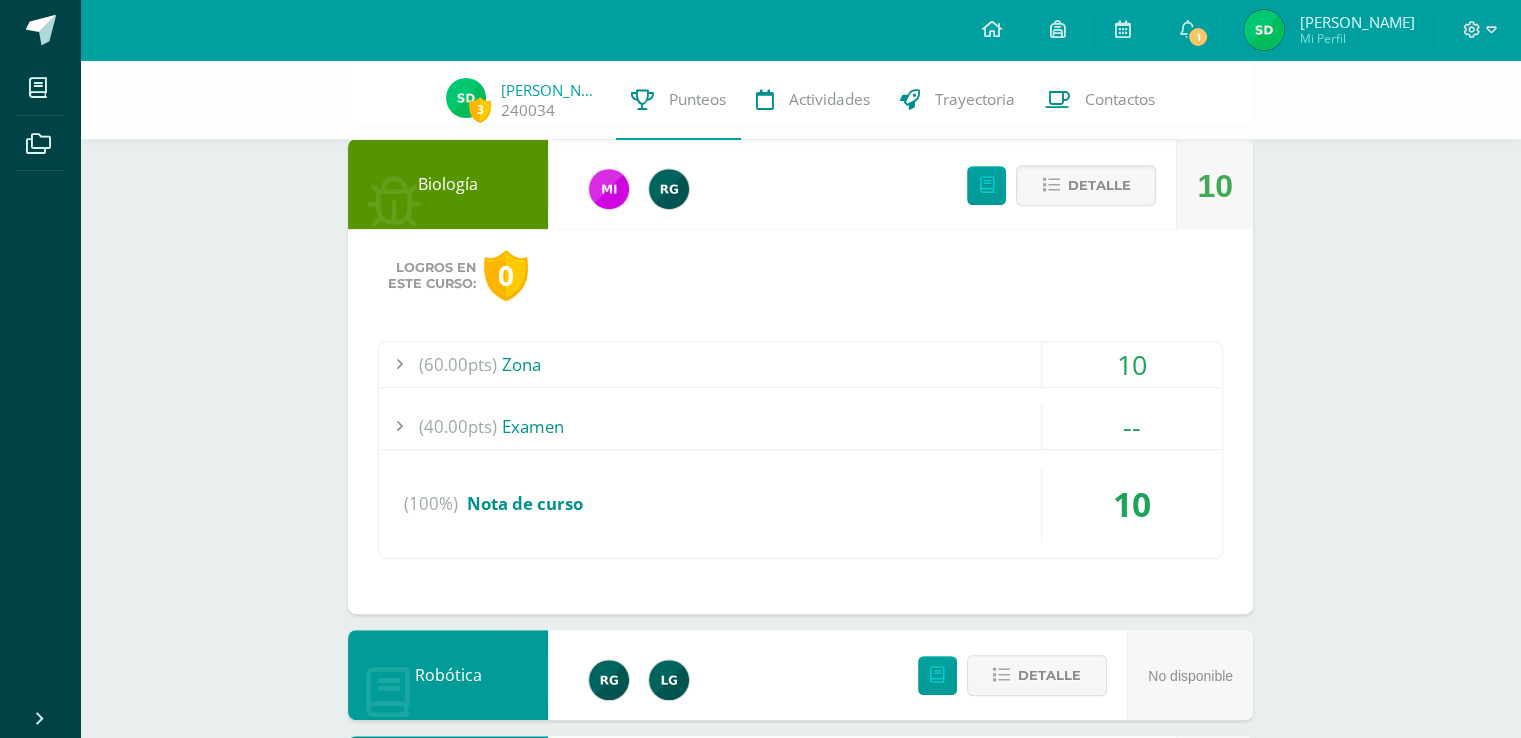 click on "(60.00pts)
Zona" at bounding box center [800, 364] 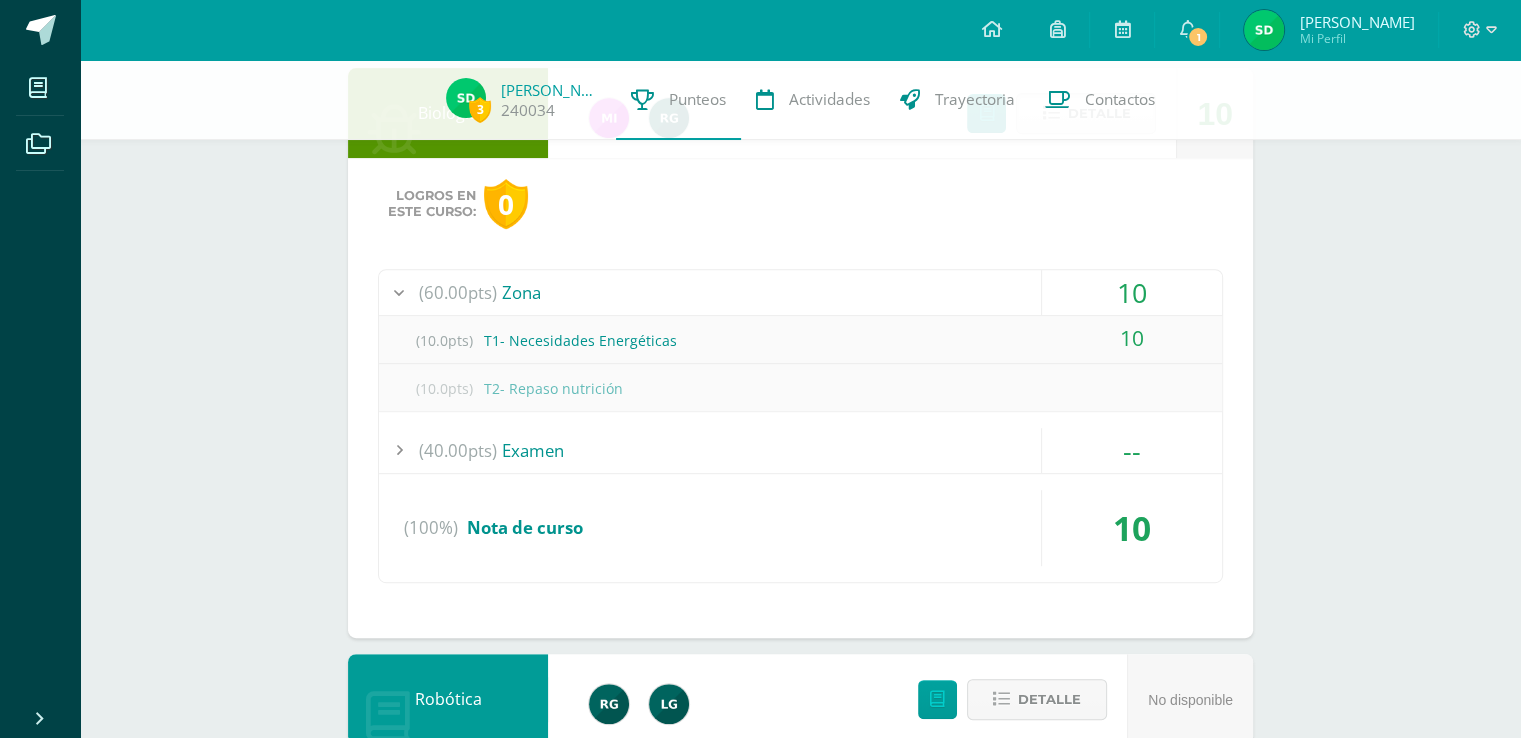 scroll, scrollTop: 844, scrollLeft: 0, axis: vertical 